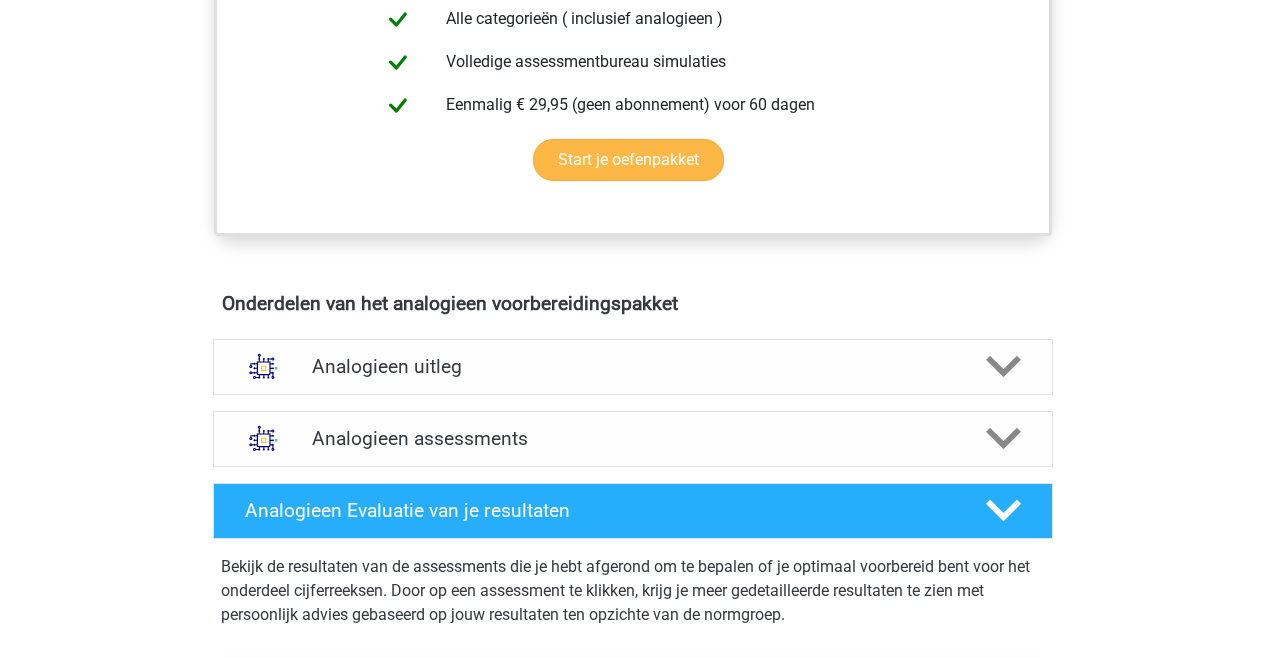 scroll, scrollTop: 197, scrollLeft: 0, axis: vertical 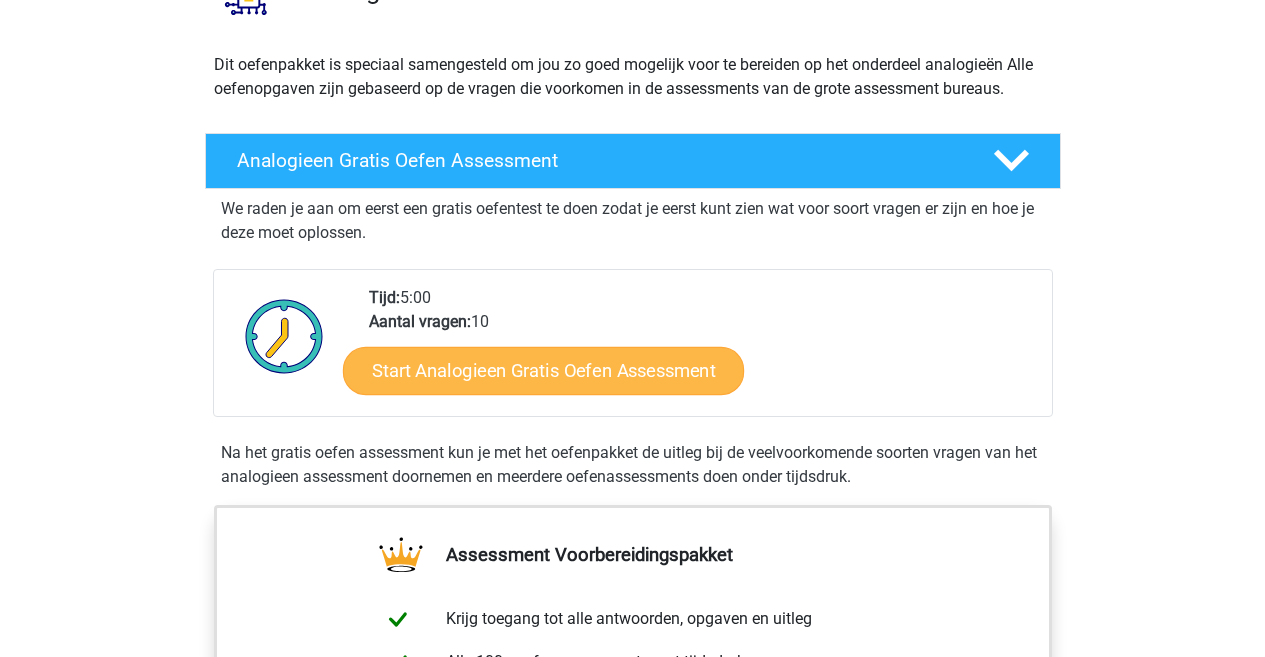click on "Start Analogieen
Gratis Oefen Assessment" at bounding box center (543, 370) 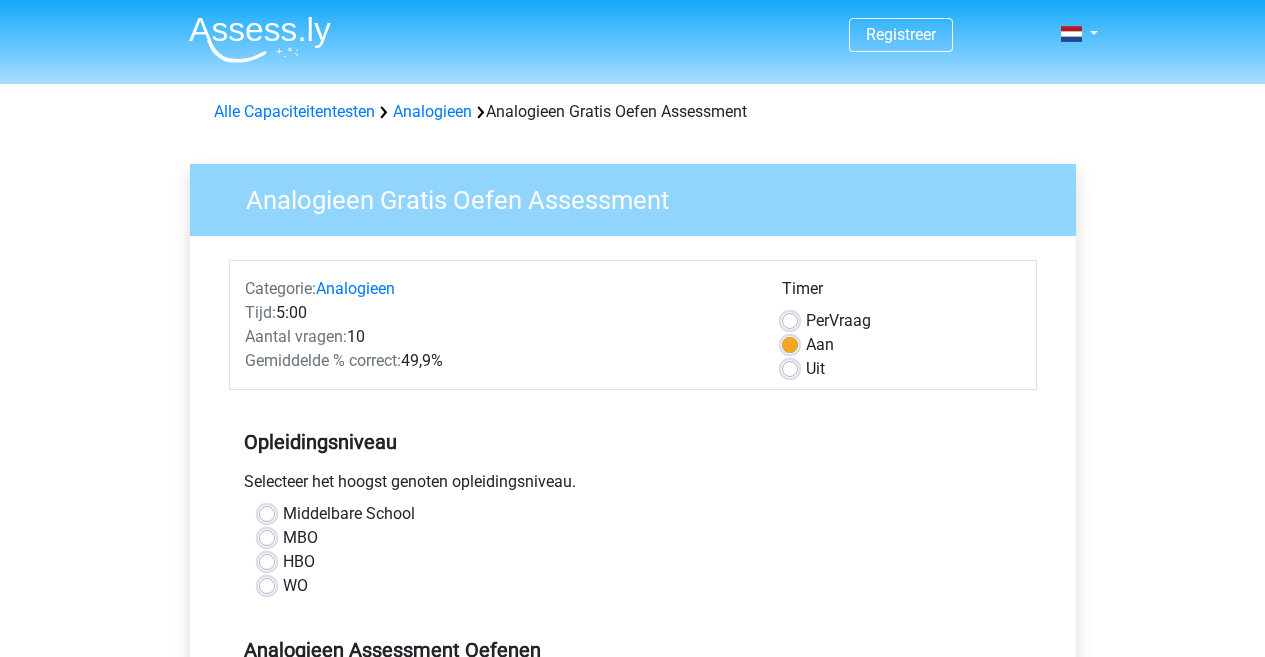 scroll, scrollTop: 0, scrollLeft: 0, axis: both 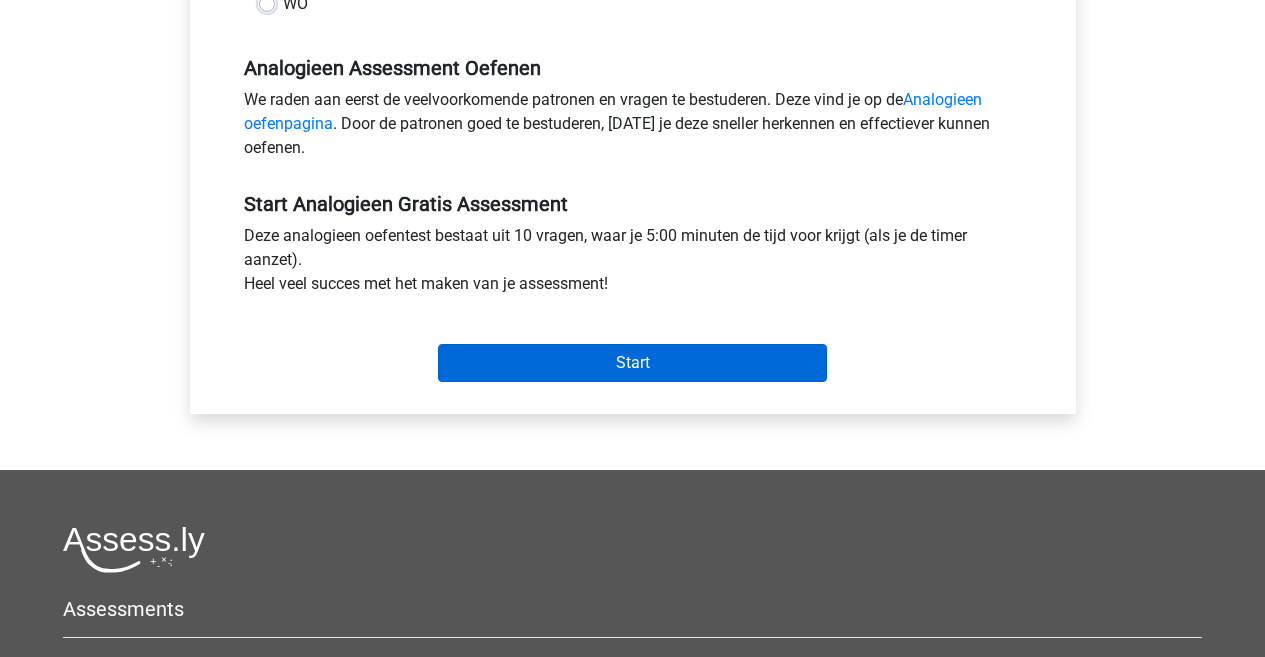 click on "Start" at bounding box center [632, 363] 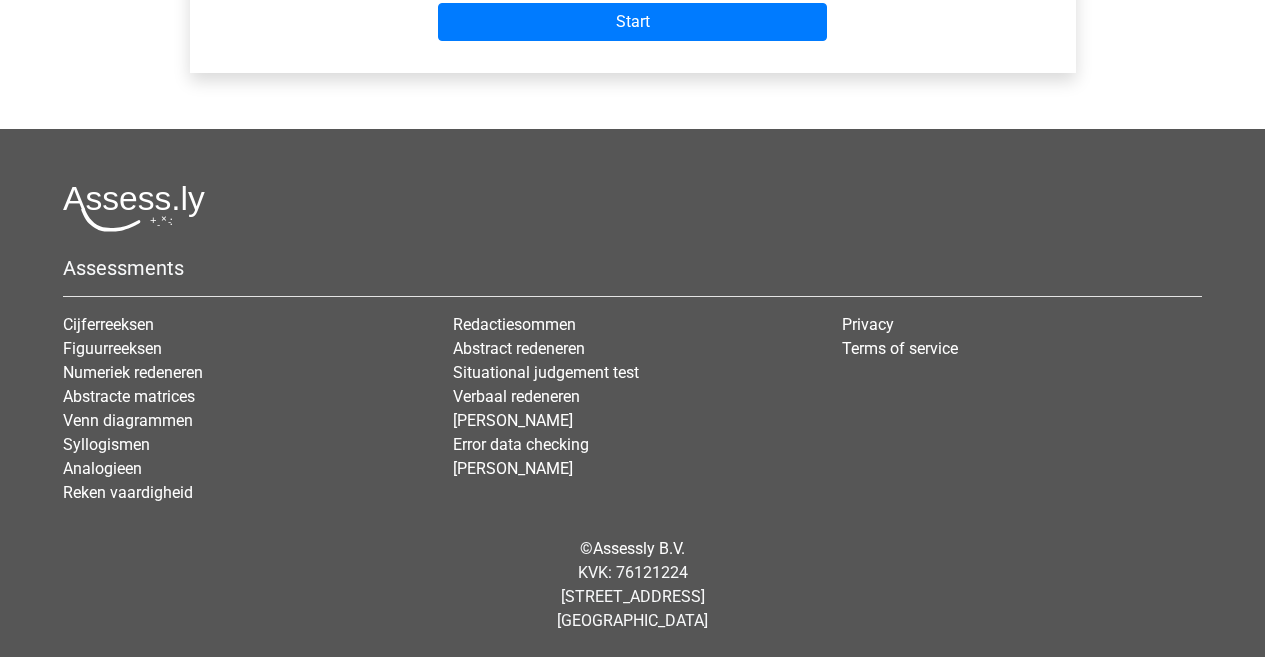 scroll, scrollTop: 0, scrollLeft: 0, axis: both 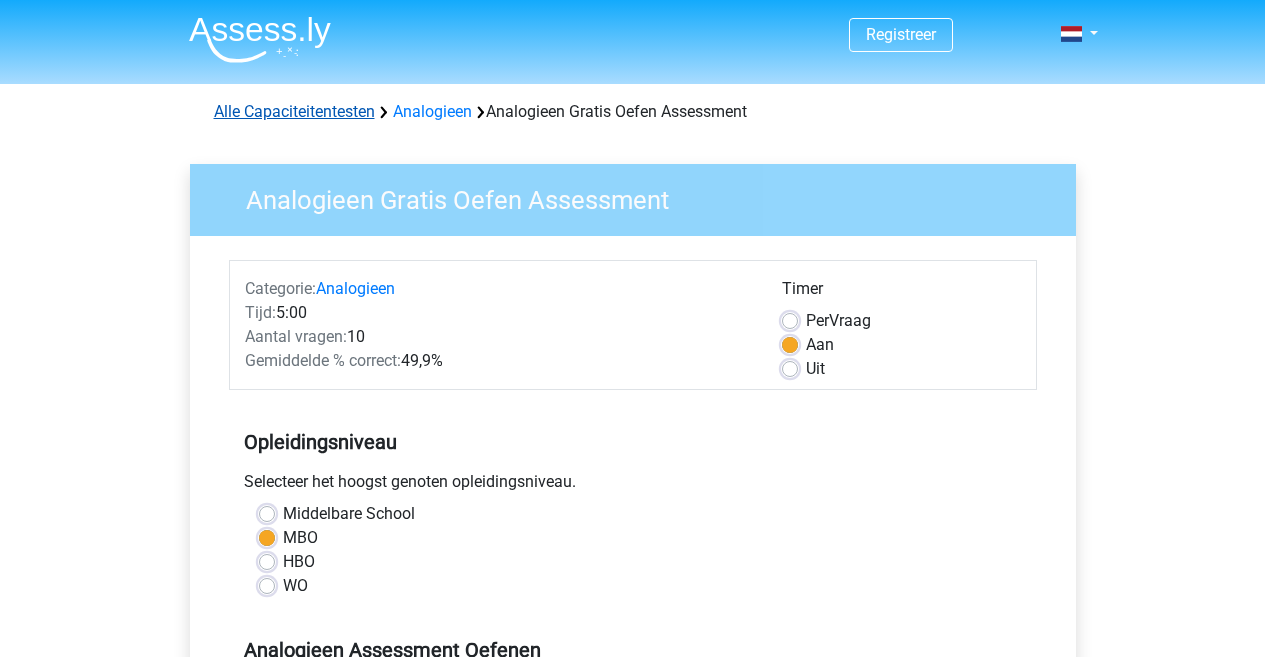 click on "Alle Capaciteitentesten" at bounding box center (294, 111) 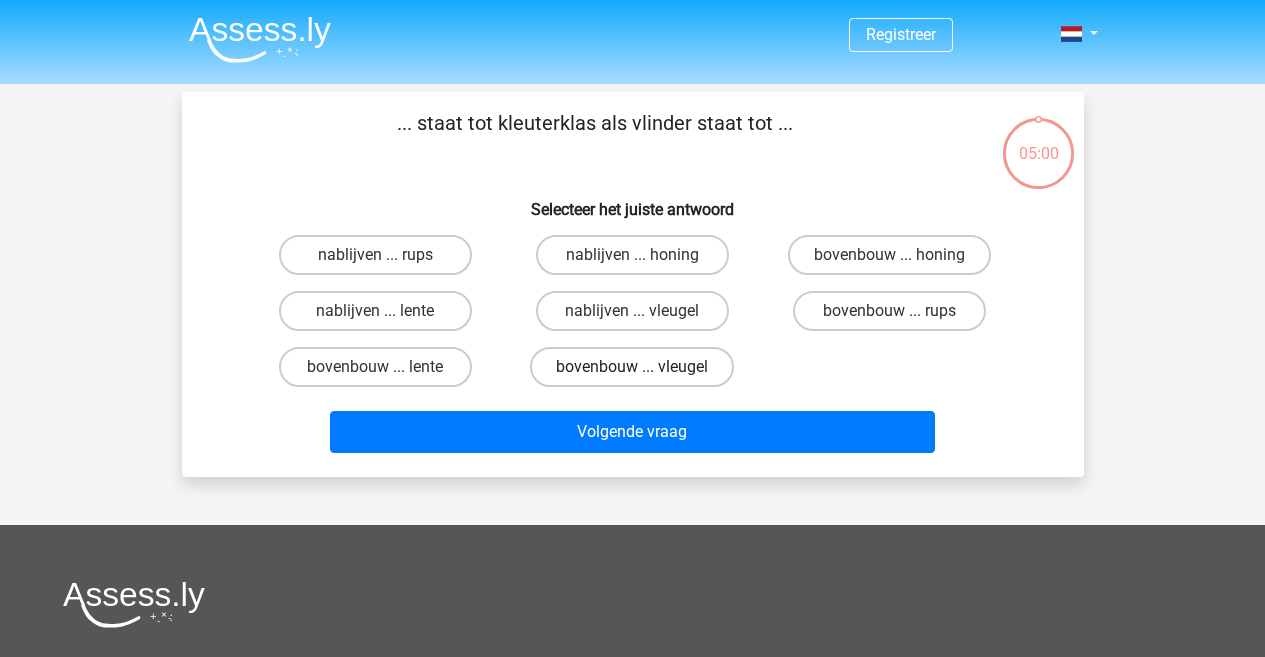 scroll, scrollTop: 0, scrollLeft: 0, axis: both 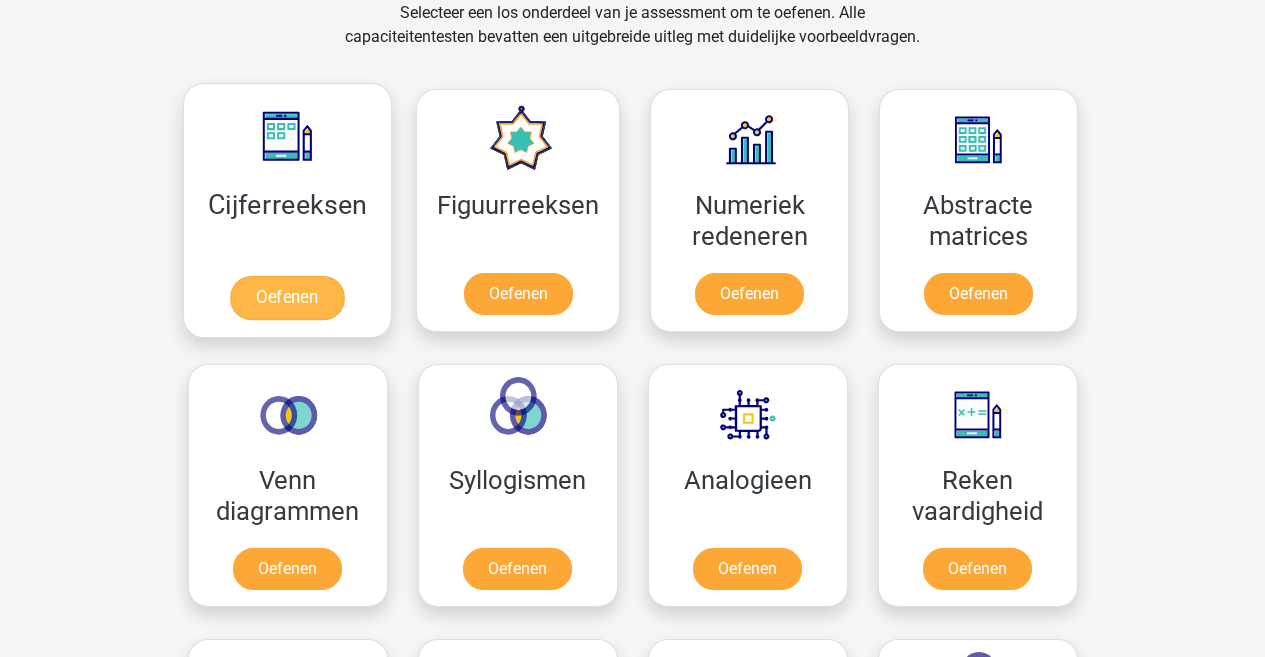 click on "Oefenen" at bounding box center (287, 298) 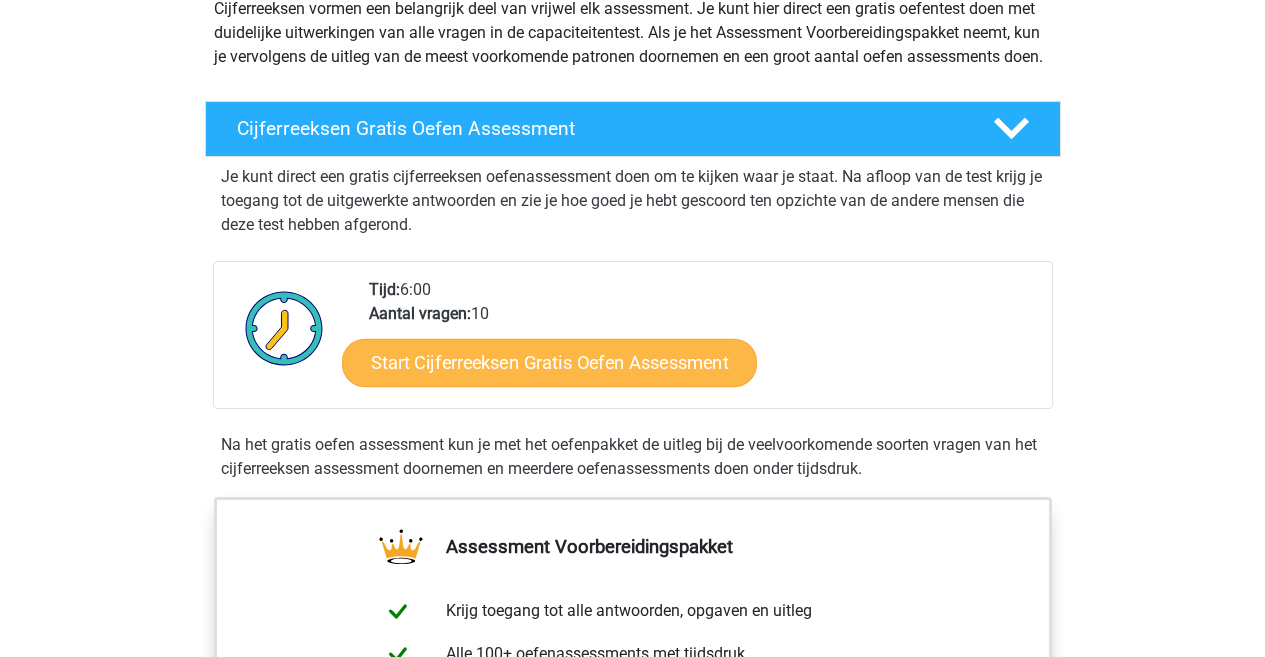 scroll, scrollTop: 455, scrollLeft: 0, axis: vertical 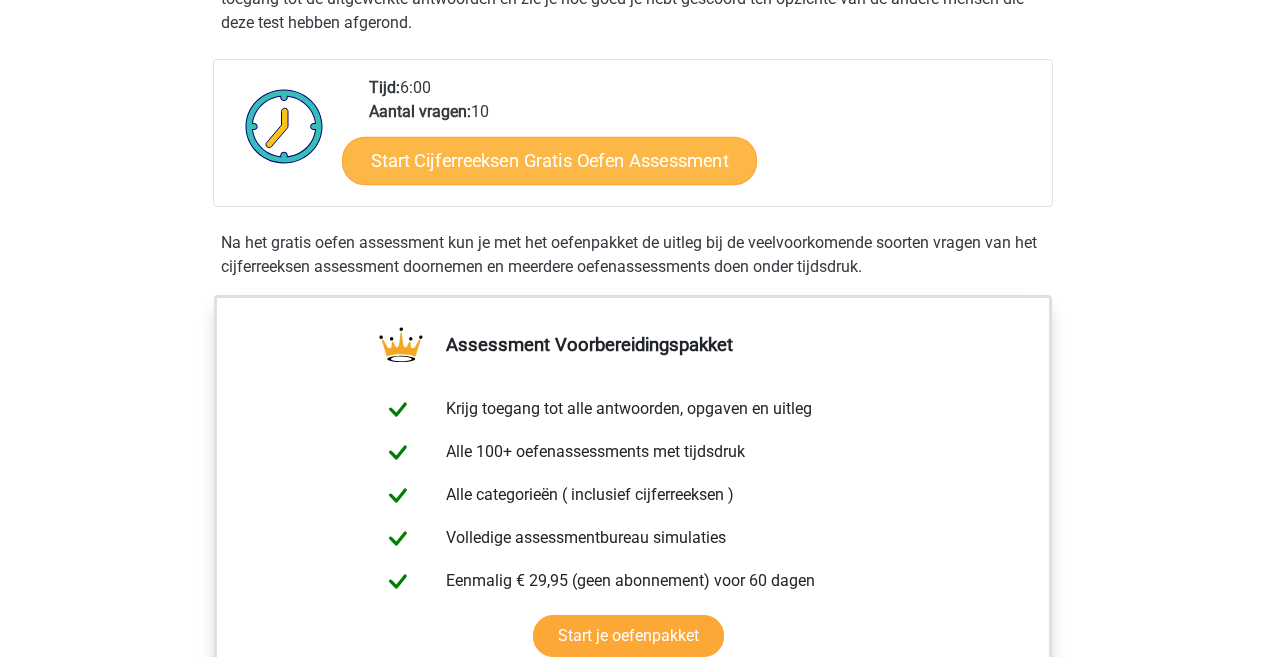 click on "Start Cijferreeksen
Gratis Oefen Assessment" at bounding box center (549, 160) 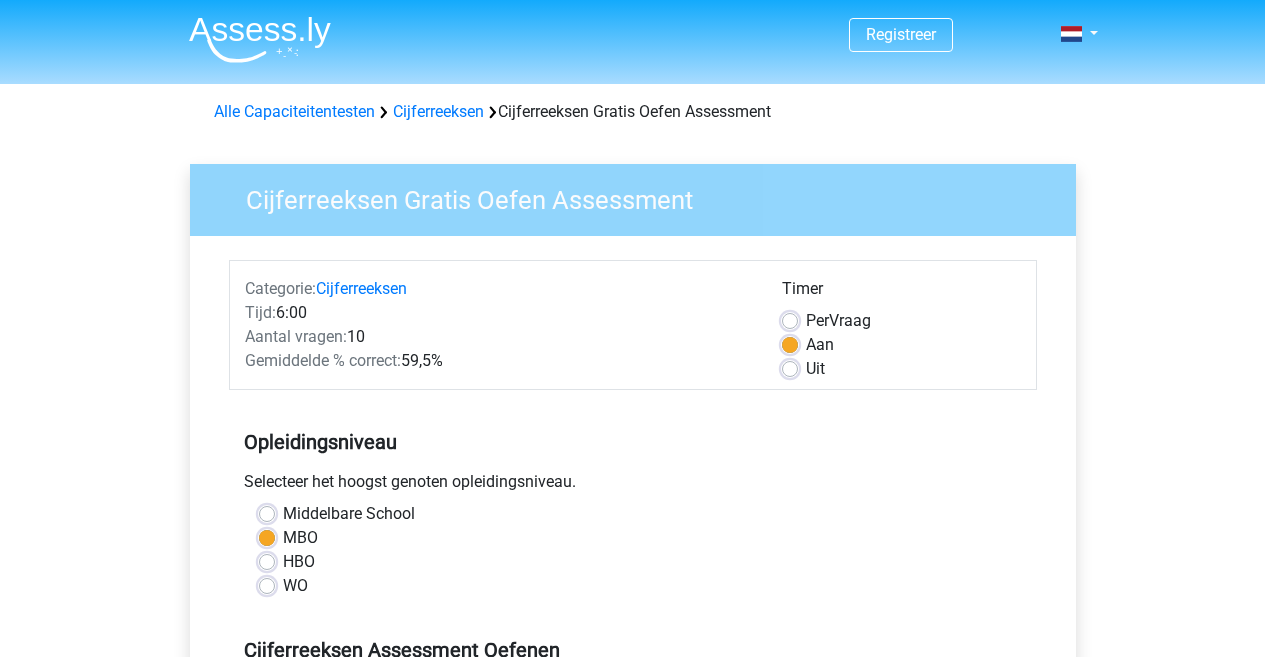 scroll, scrollTop: 30, scrollLeft: 0, axis: vertical 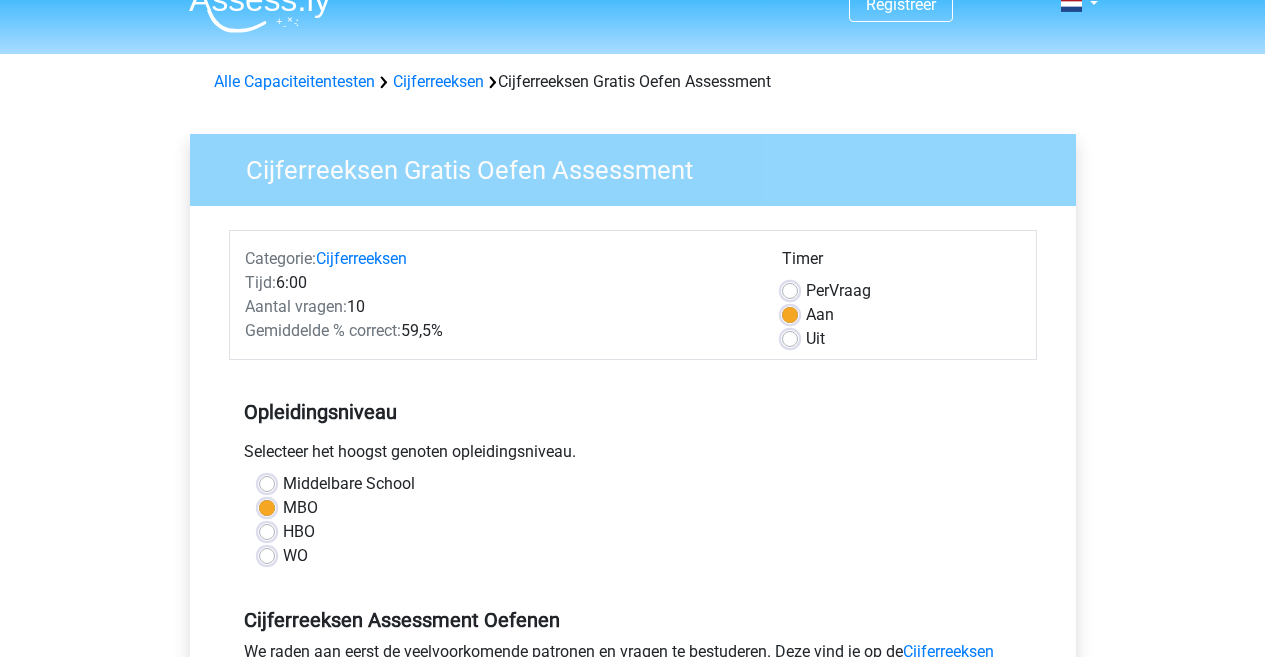 click on "HBO" at bounding box center (299, 532) 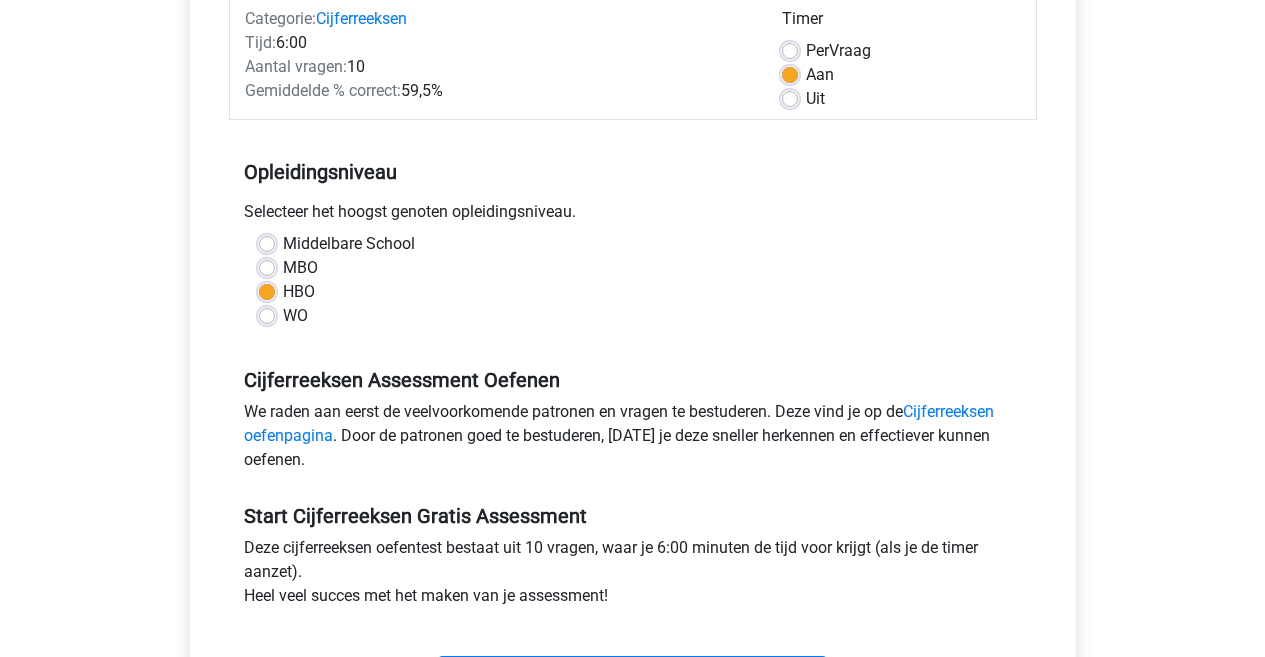 scroll, scrollTop: 590, scrollLeft: 0, axis: vertical 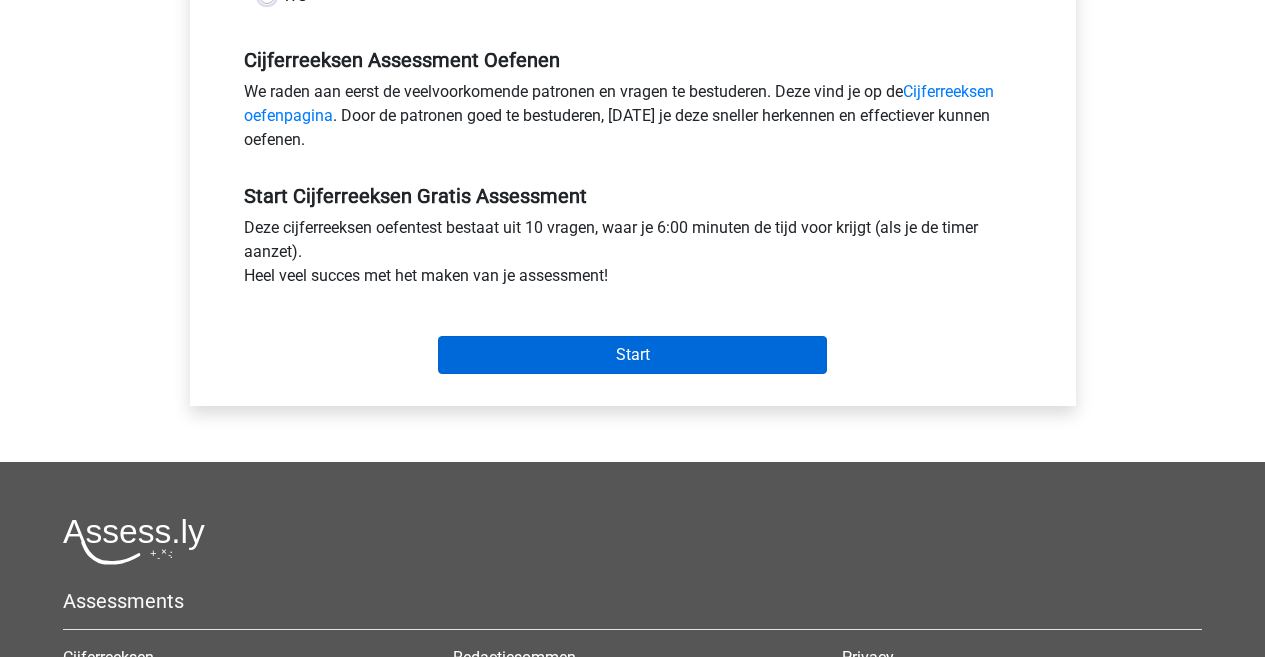 click on "Start" at bounding box center (632, 355) 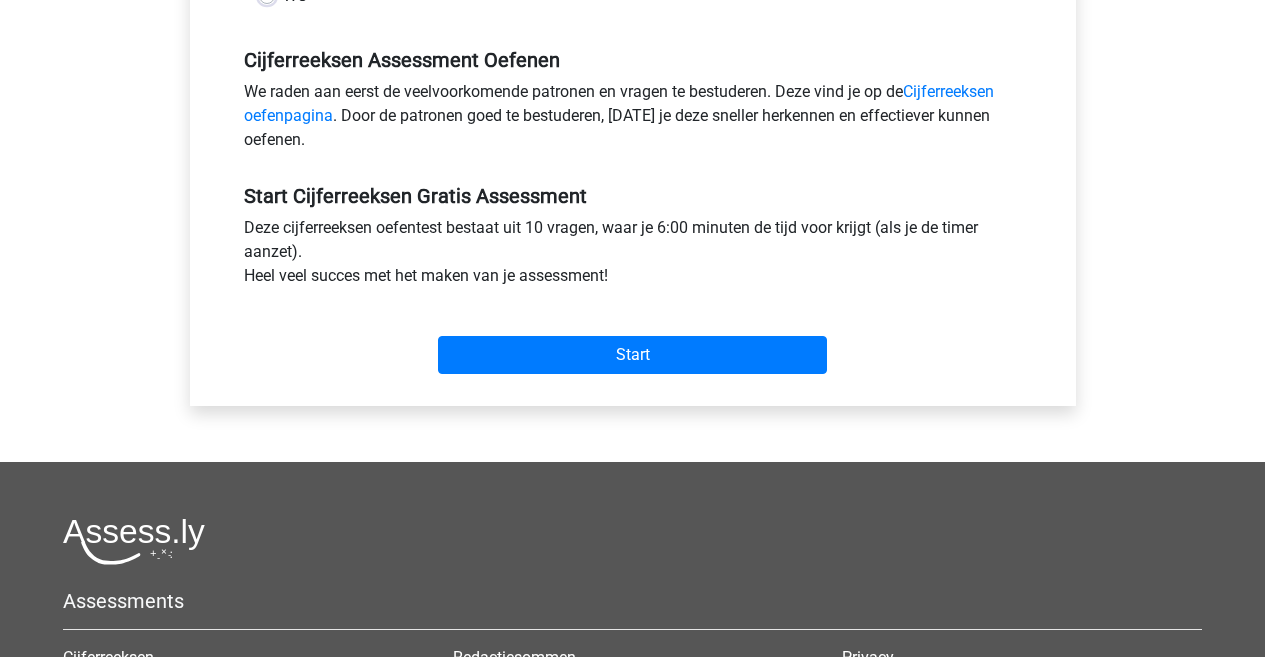 click on "Deze
cijferreeksen
oefentest bestaat uit
10
vragen, waar je
6:00
minuten de tijd voor krijgt (als je de timer aanzet).
Heel veel succes met het maken van je assessment!" at bounding box center [633, 256] 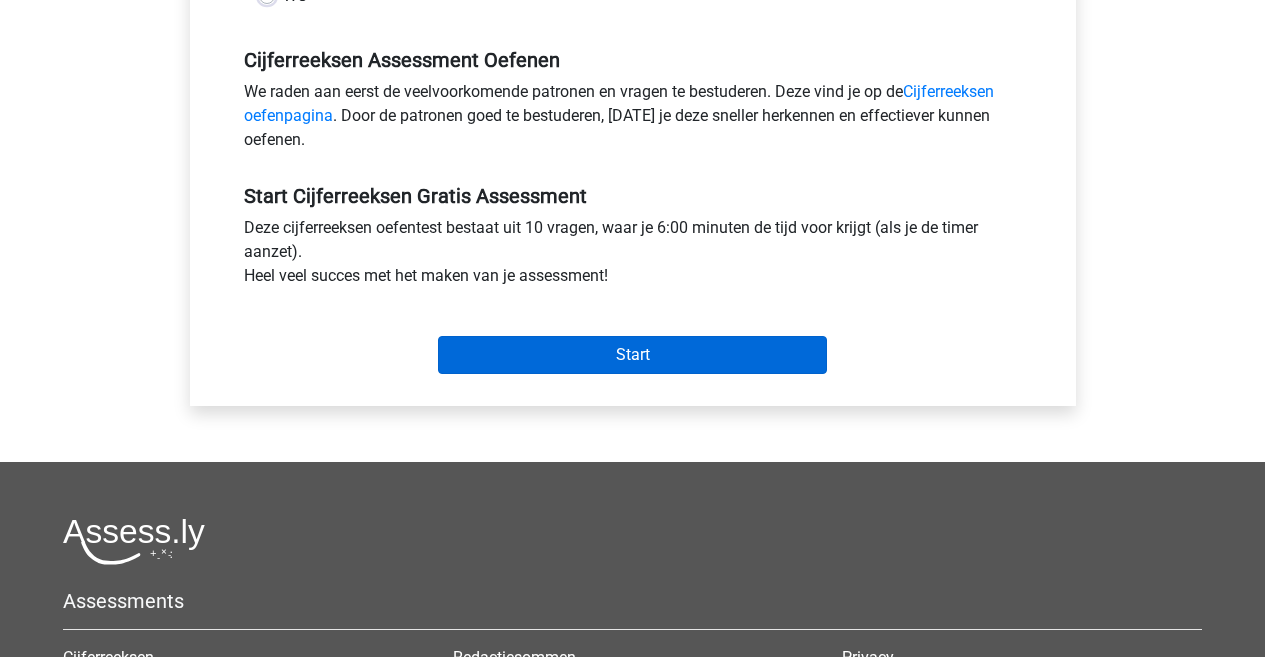 click on "Start" at bounding box center [632, 355] 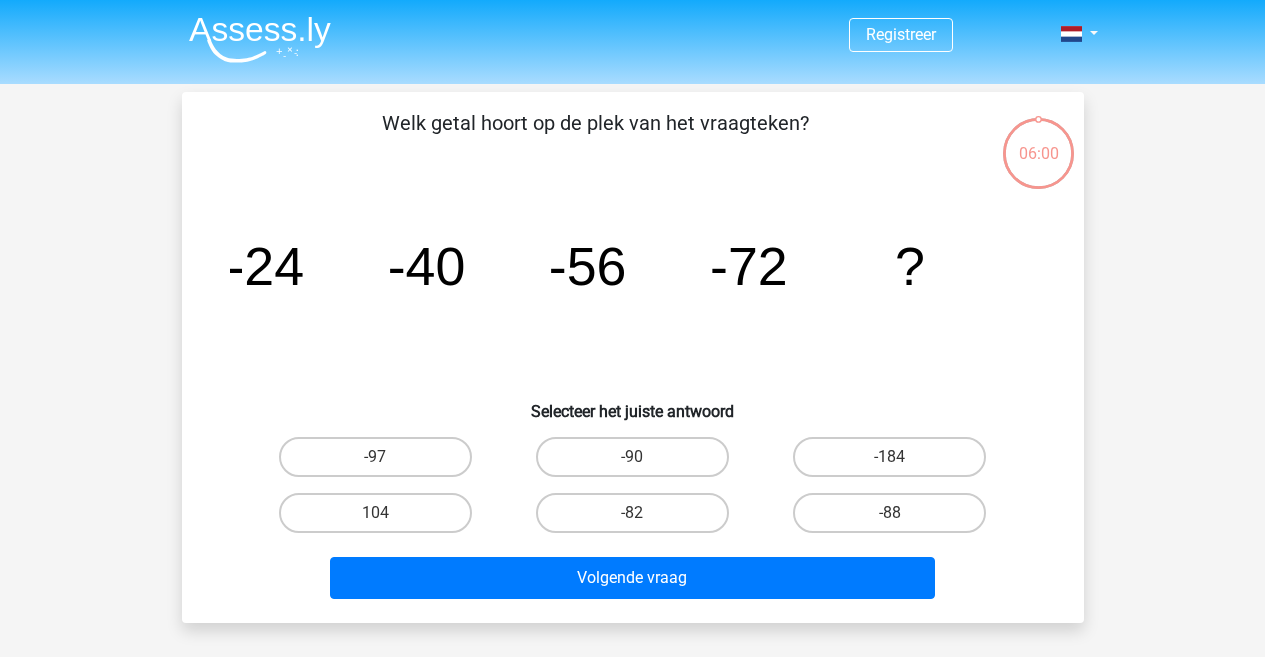 scroll, scrollTop: 0, scrollLeft: 0, axis: both 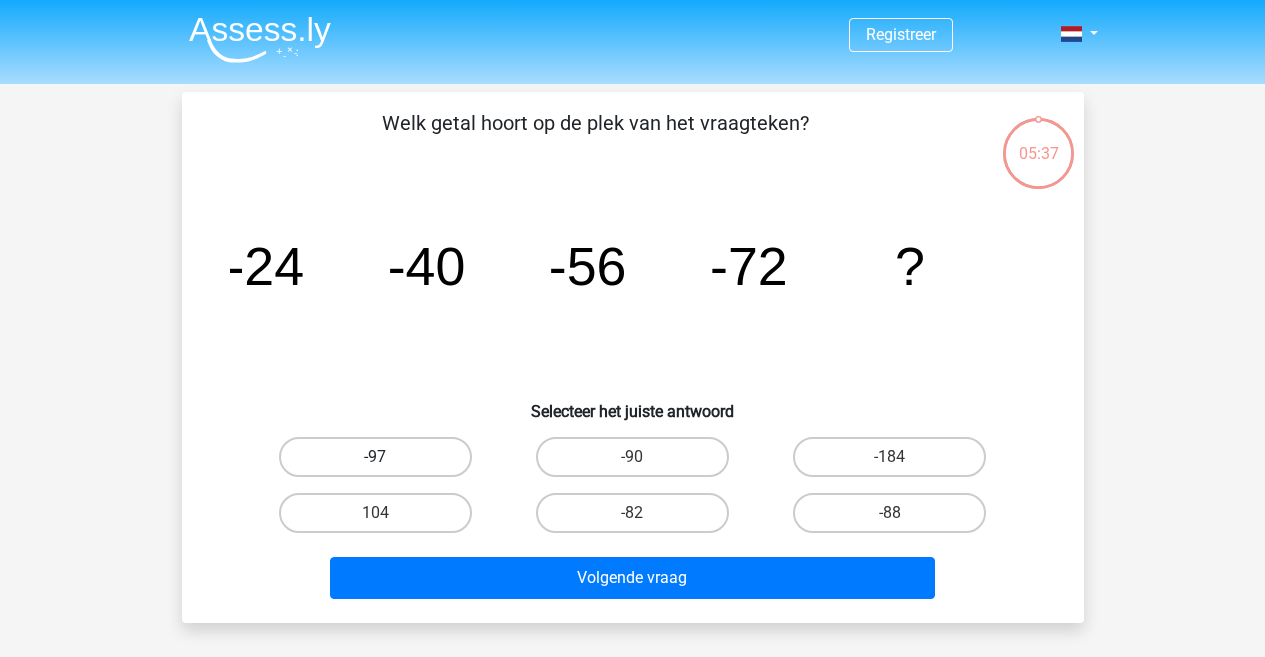 click on "-97" at bounding box center (375, 457) 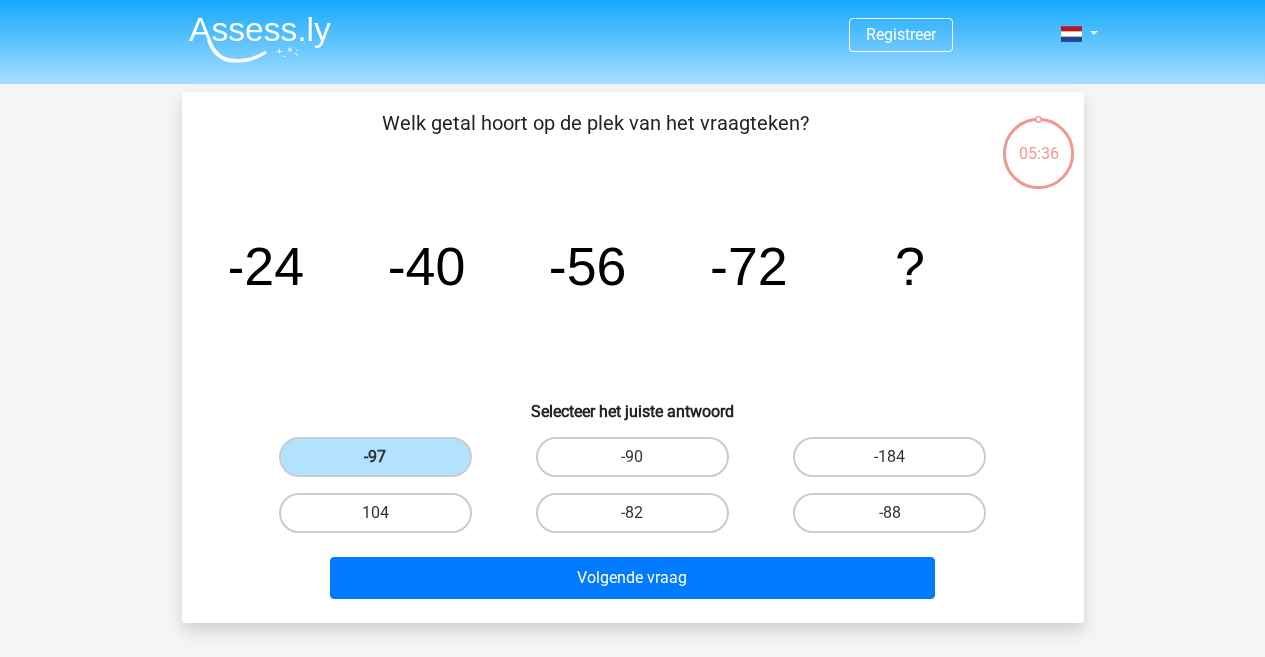 scroll, scrollTop: 33, scrollLeft: 0, axis: vertical 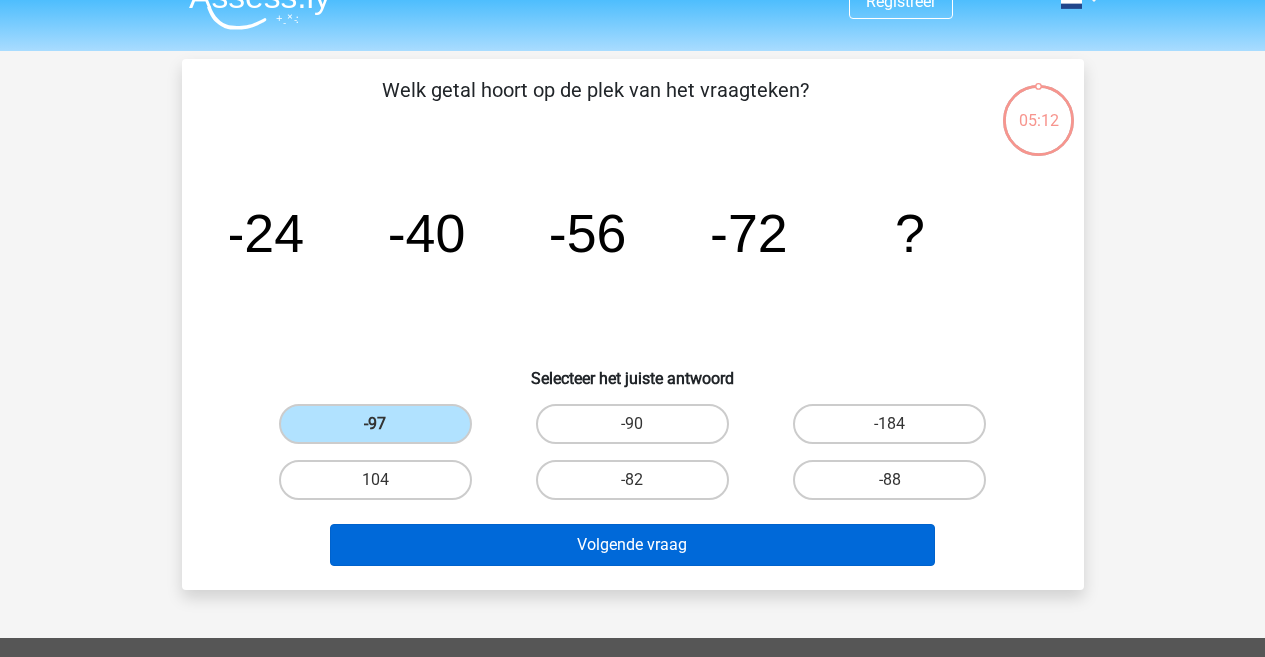 click on "Volgende vraag" at bounding box center [632, 545] 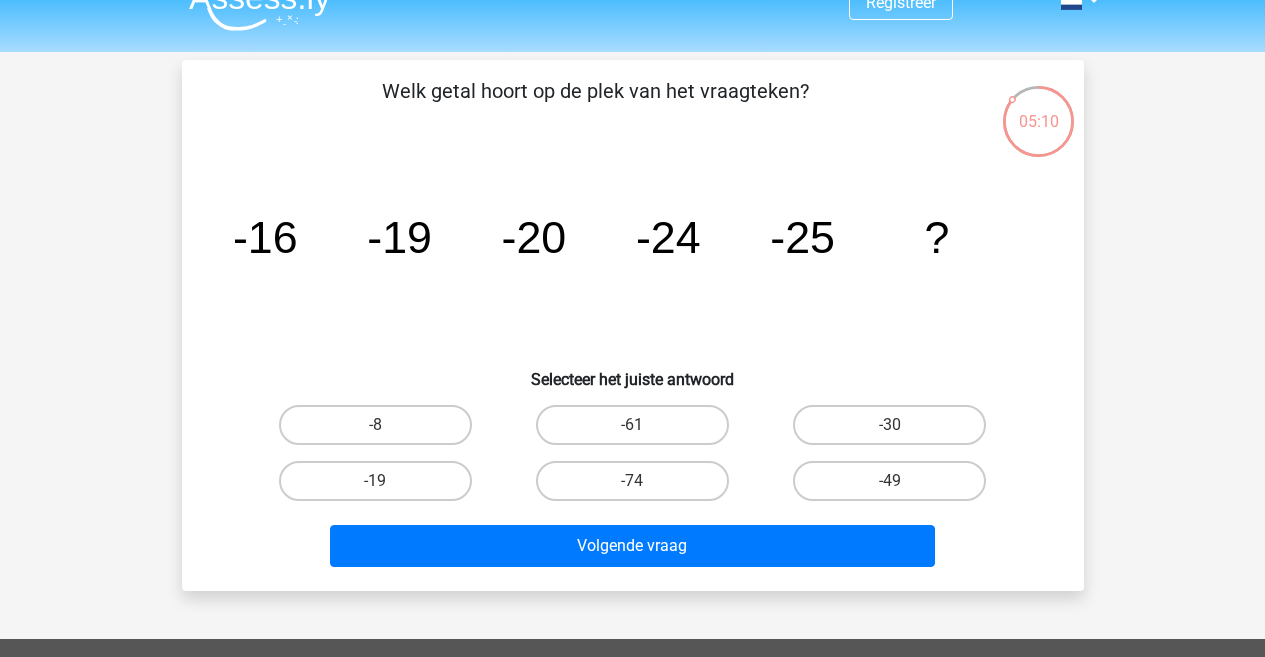 scroll, scrollTop: 28, scrollLeft: 0, axis: vertical 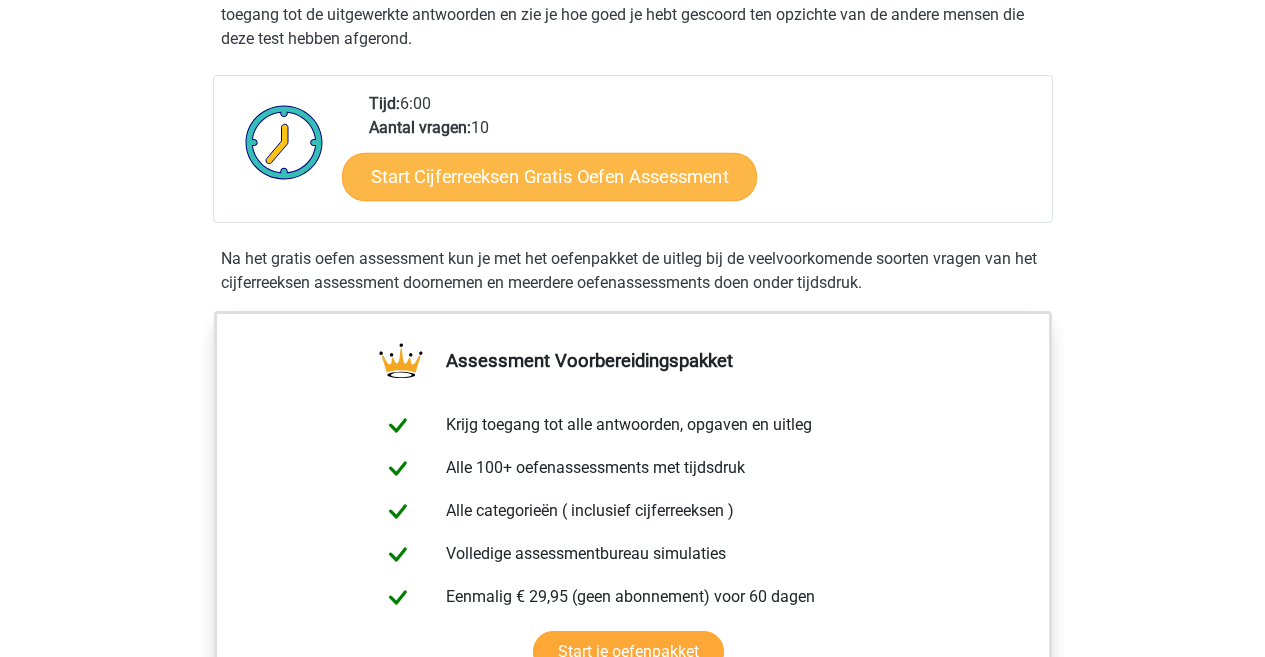 click on "Start Cijferreeksen
Gratis Oefen Assessment" at bounding box center (549, 176) 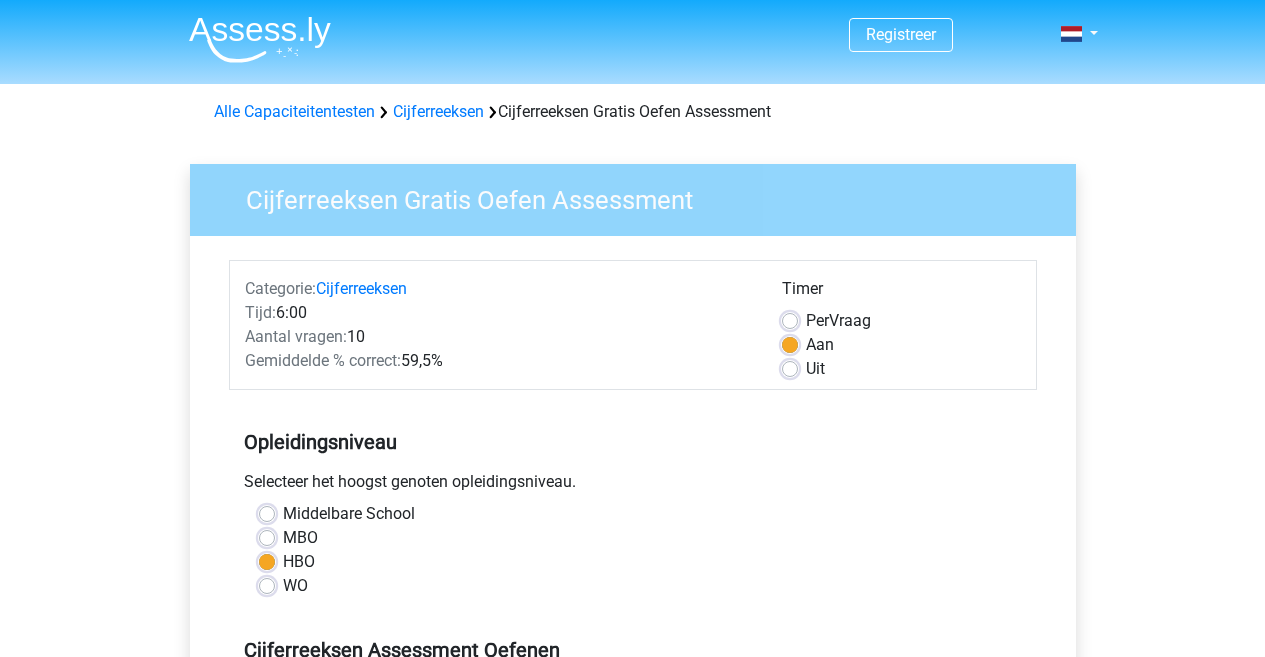 scroll, scrollTop: 140, scrollLeft: 0, axis: vertical 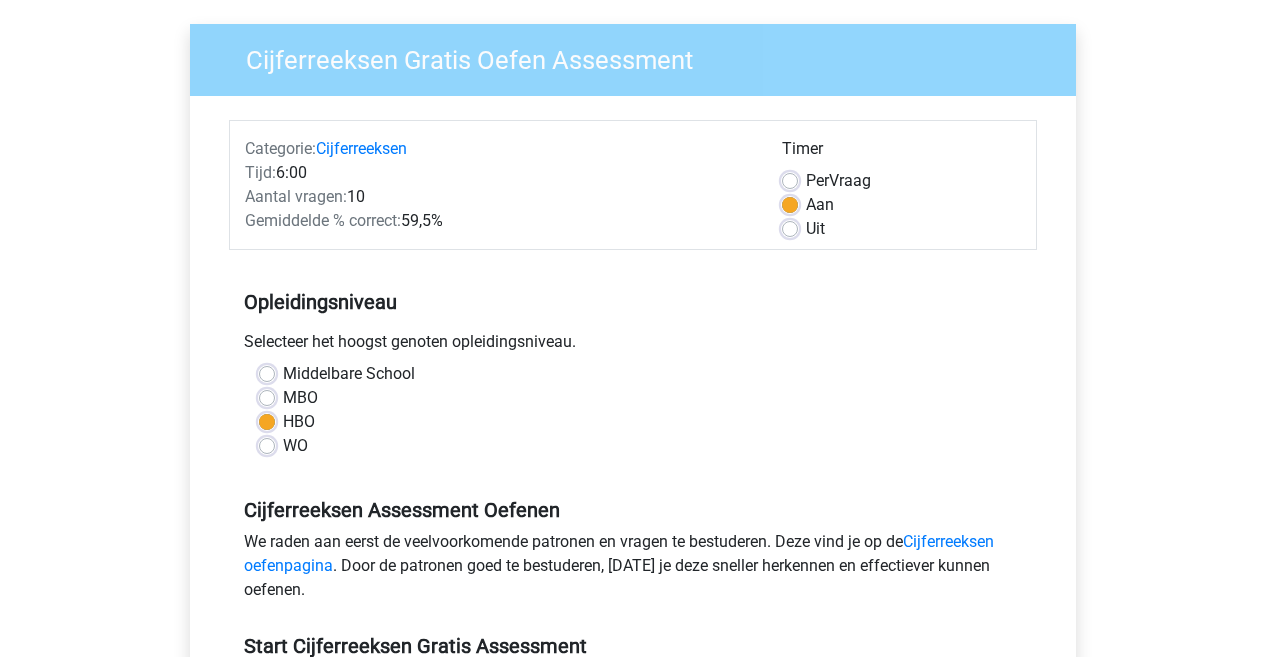 click on "MBO" at bounding box center [633, 398] 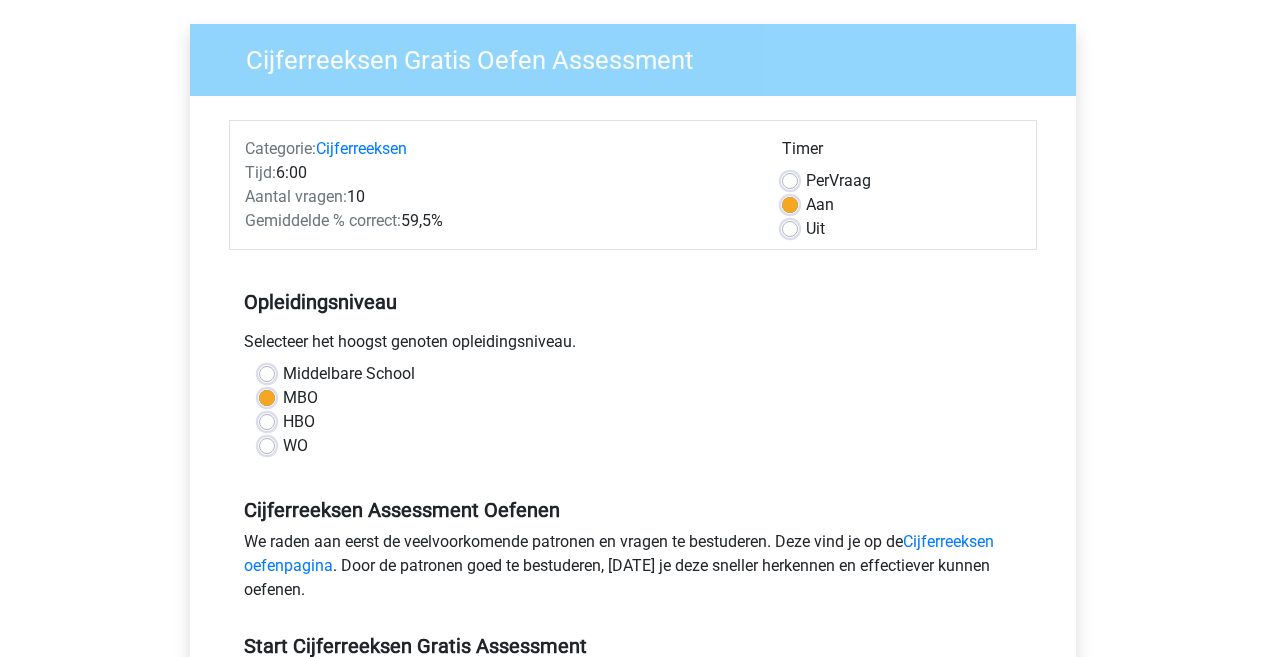 click on "Per" at bounding box center [817, 180] 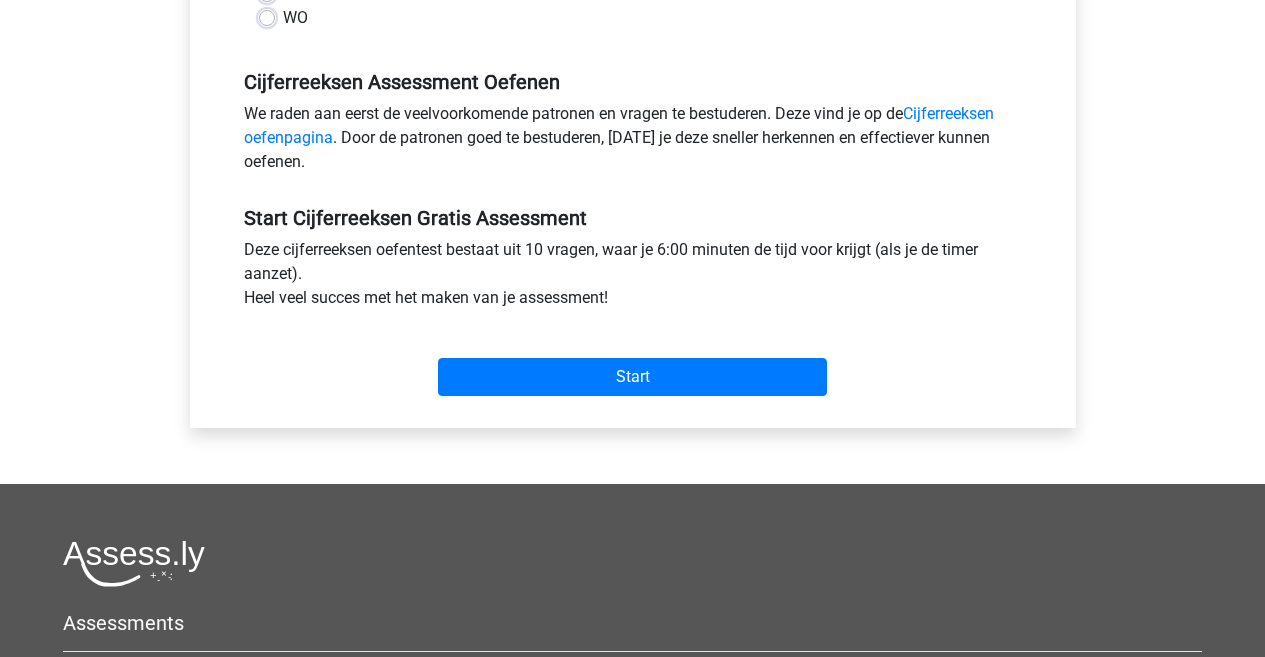 scroll, scrollTop: 807, scrollLeft: 0, axis: vertical 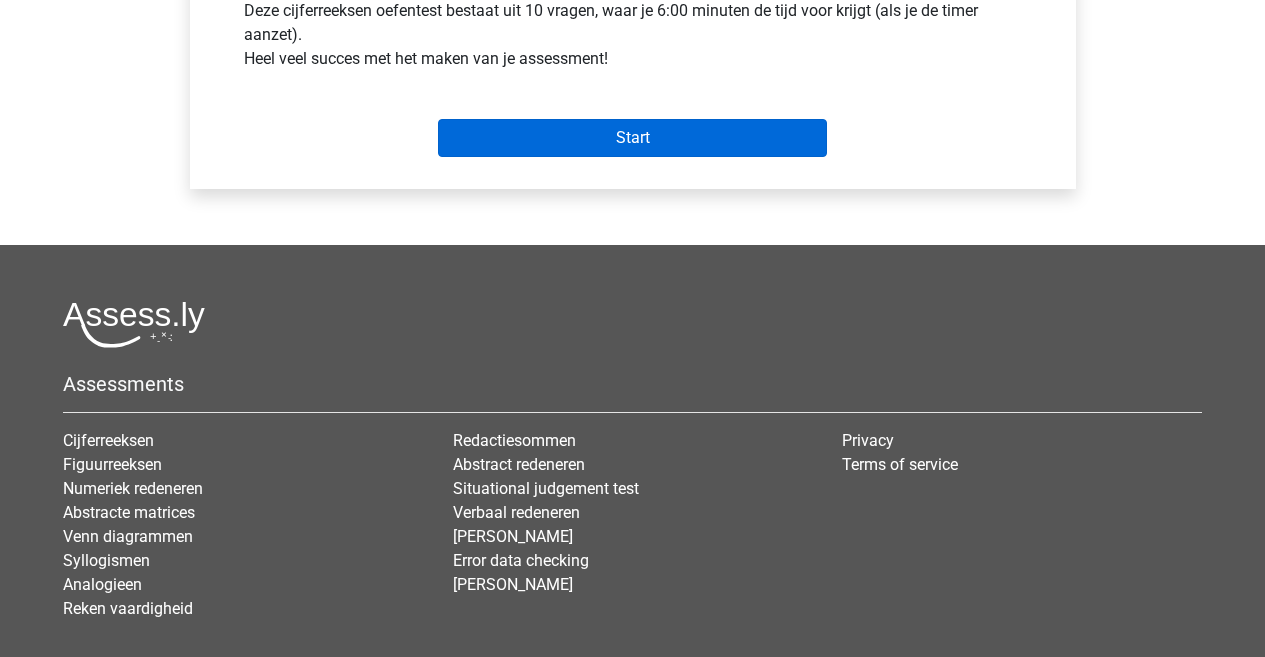 click on "Start" at bounding box center [632, 138] 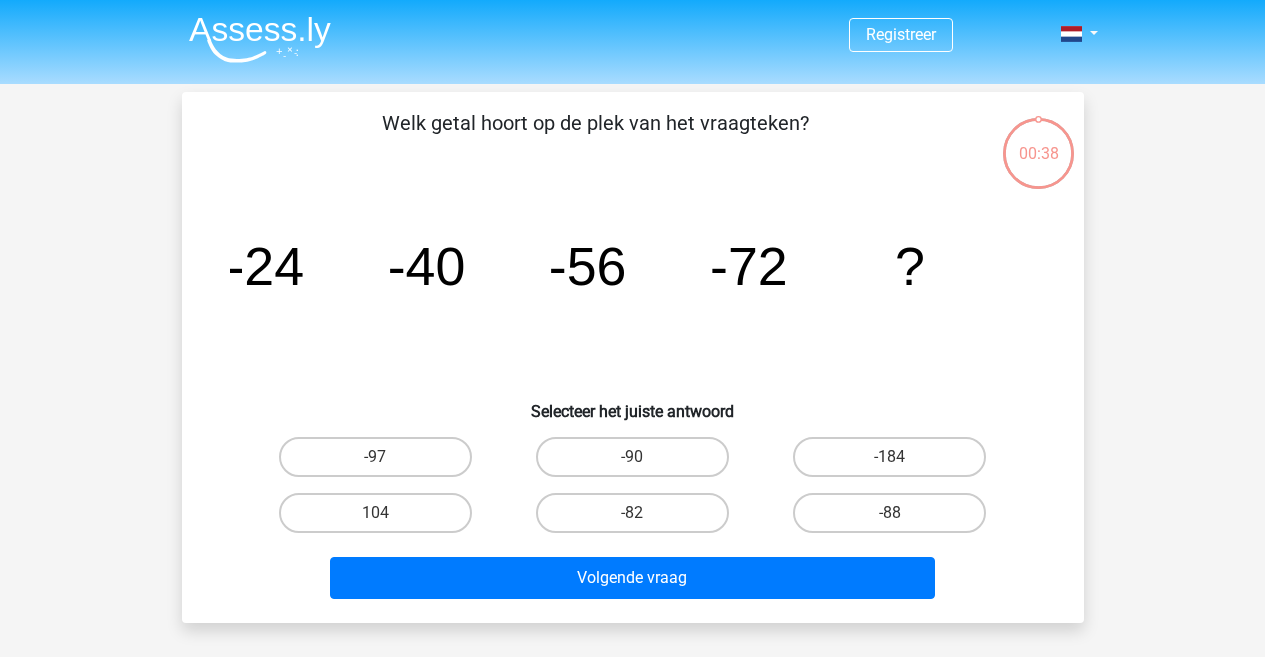scroll, scrollTop: 0, scrollLeft: 0, axis: both 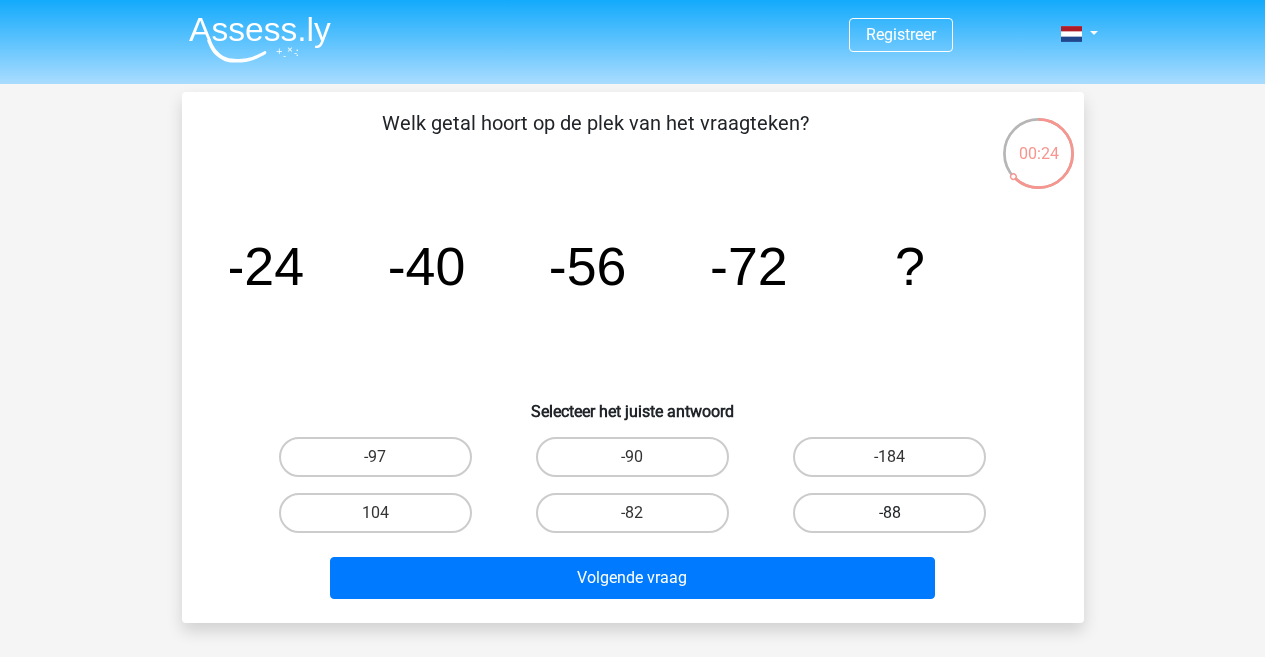 click on "-88" at bounding box center (889, 513) 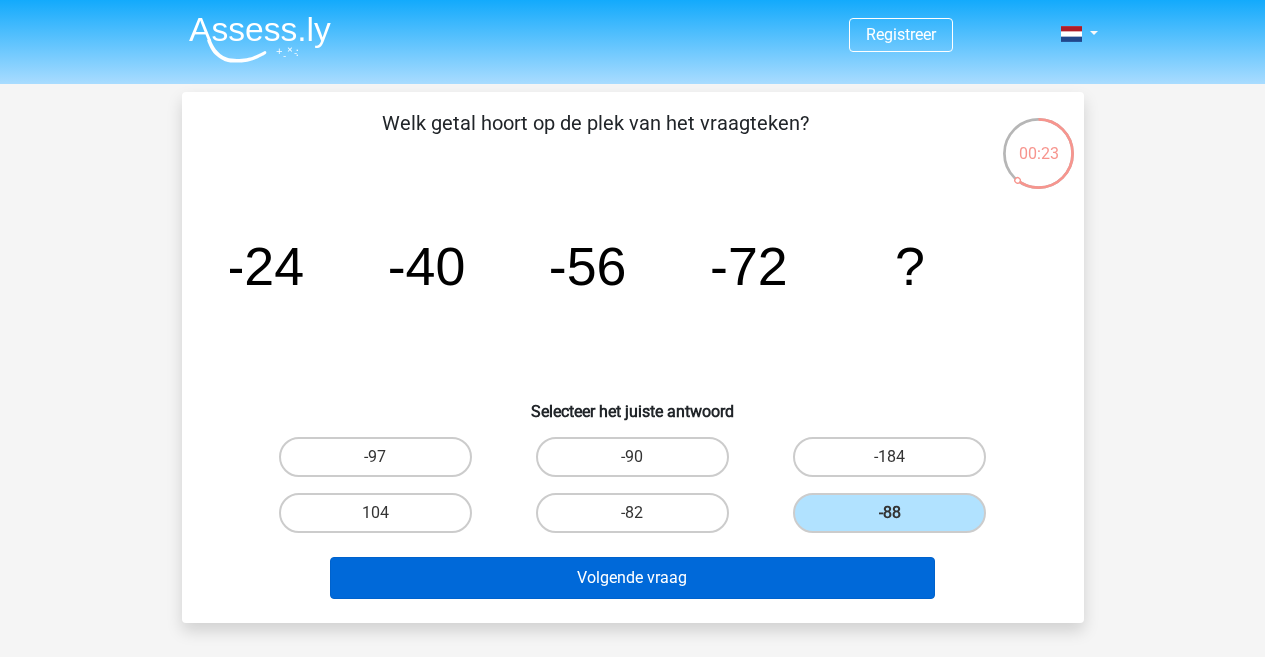click on "Volgende vraag" at bounding box center (632, 578) 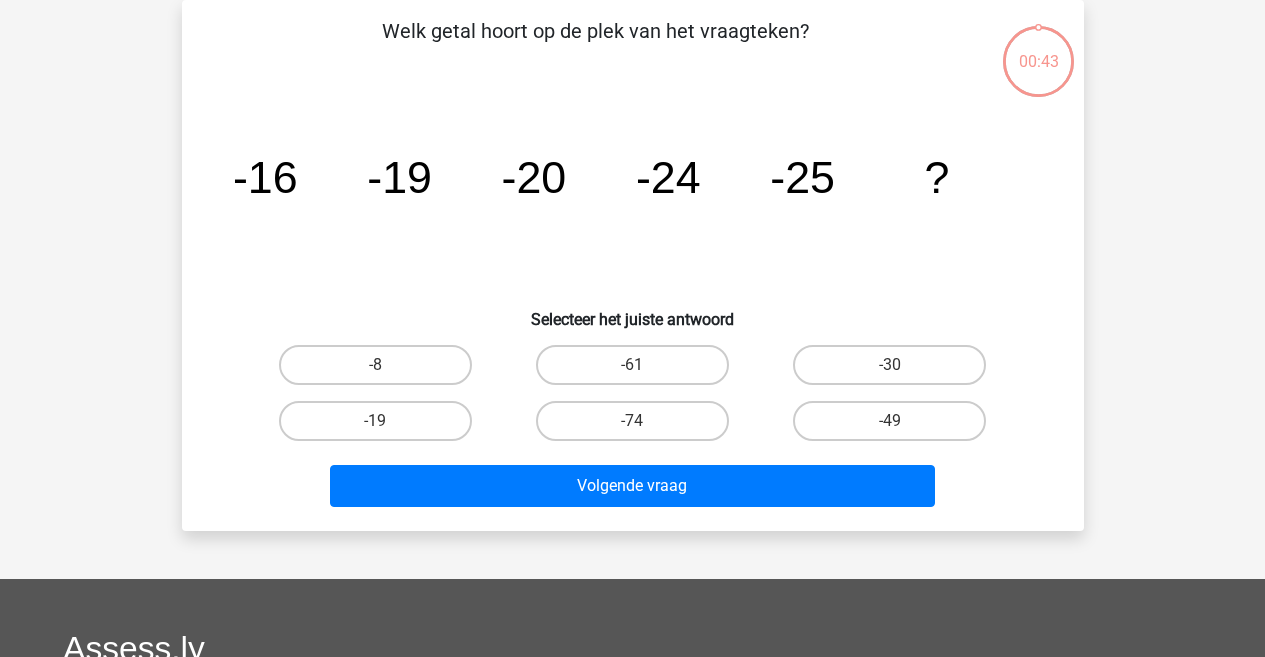 scroll, scrollTop: 0, scrollLeft: 0, axis: both 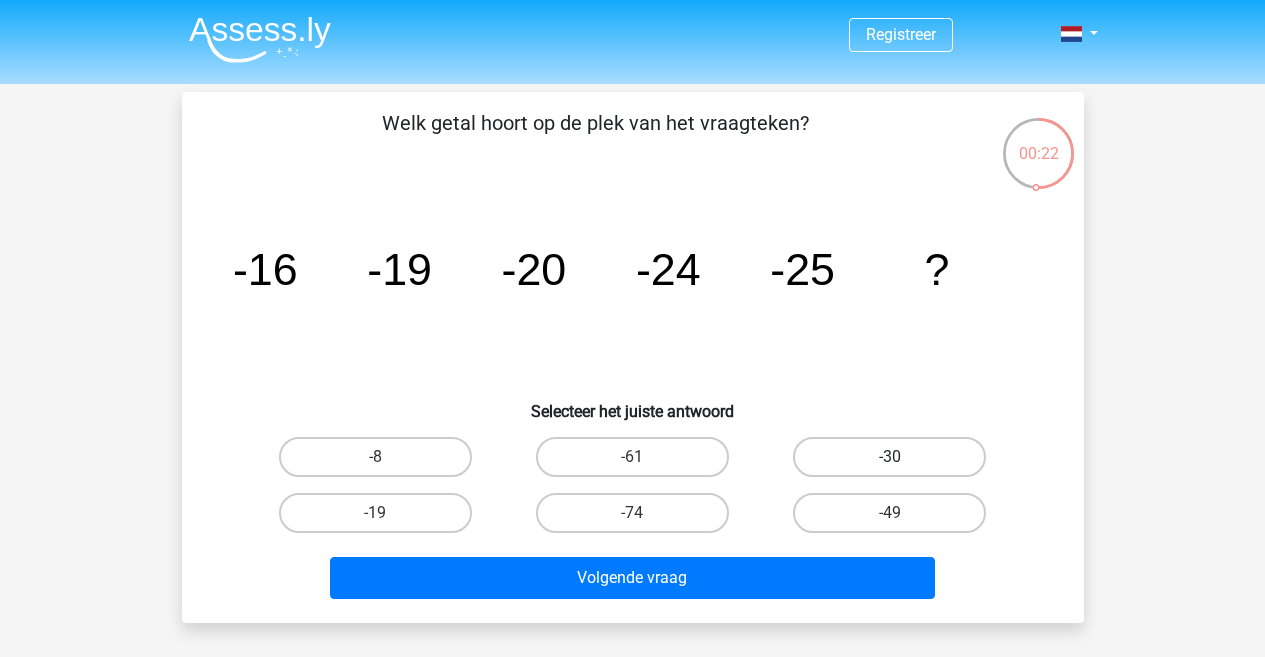 click on "-30" at bounding box center (889, 457) 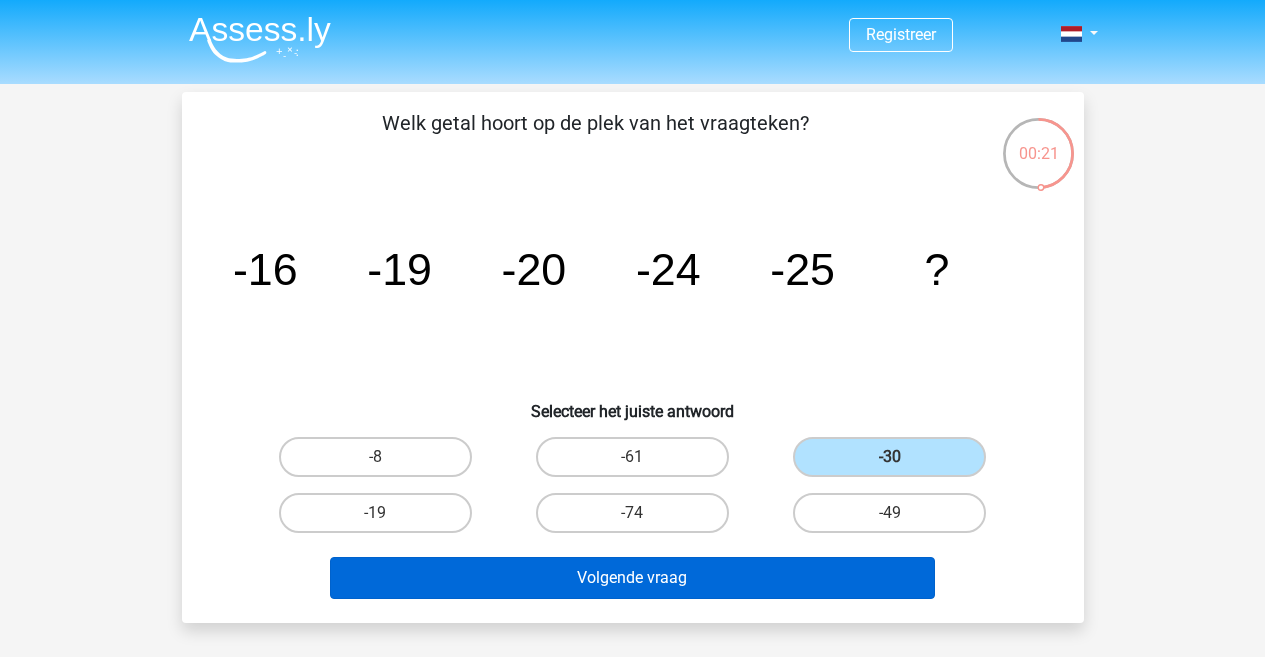 click on "Volgende vraag" at bounding box center (632, 578) 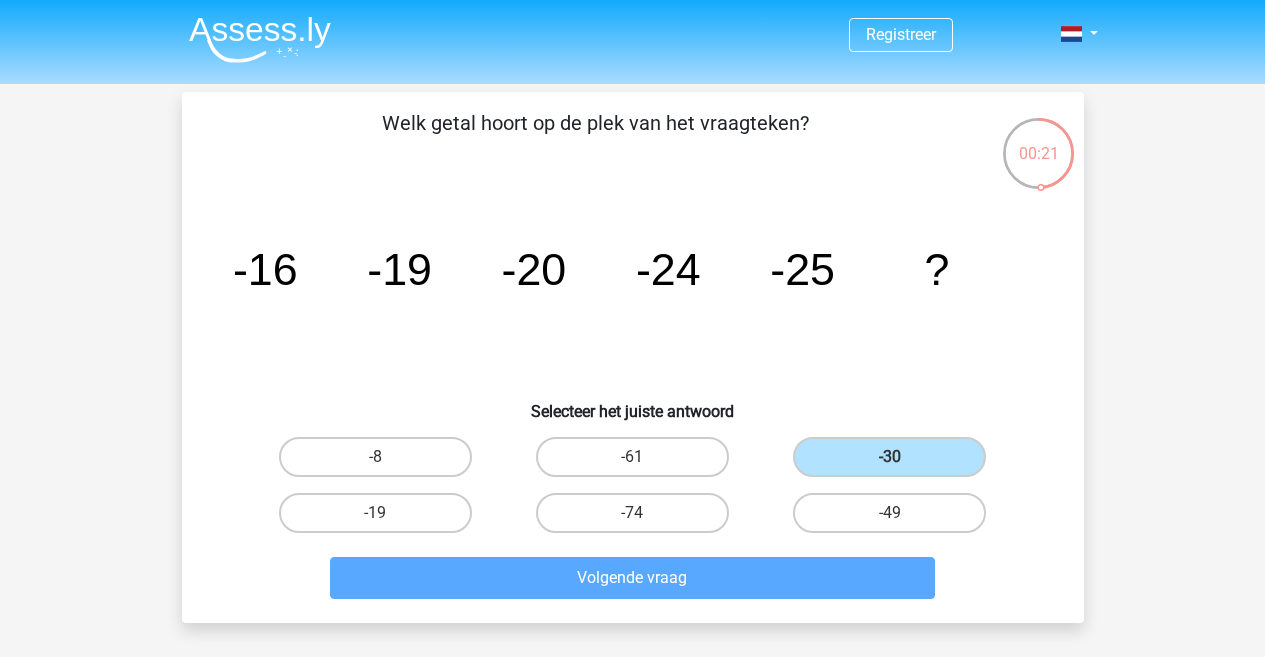 scroll, scrollTop: 92, scrollLeft: 0, axis: vertical 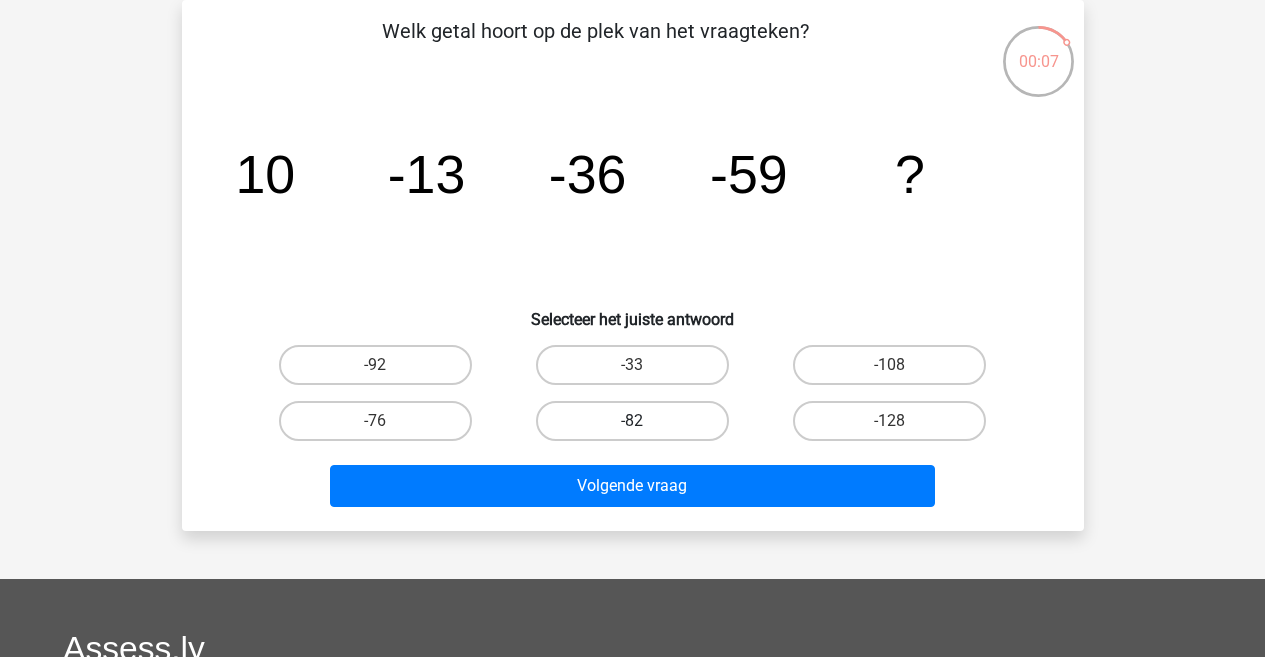 click on "-82" at bounding box center (632, 421) 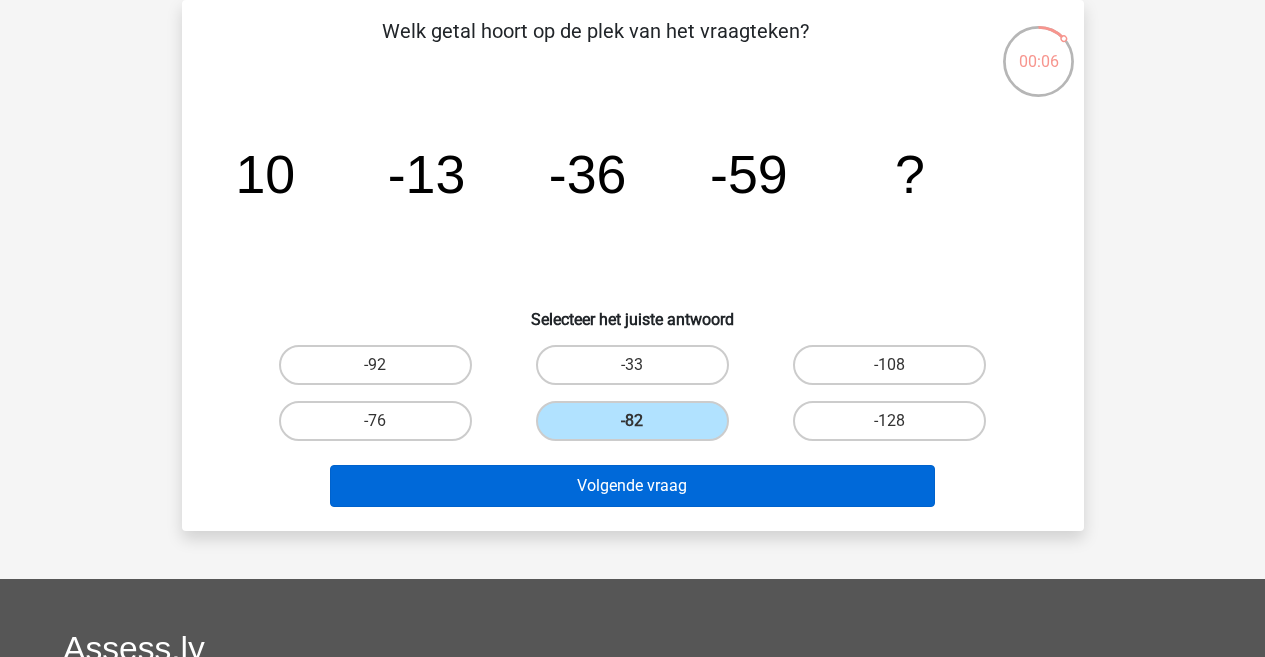 click on "Volgende vraag" at bounding box center [632, 486] 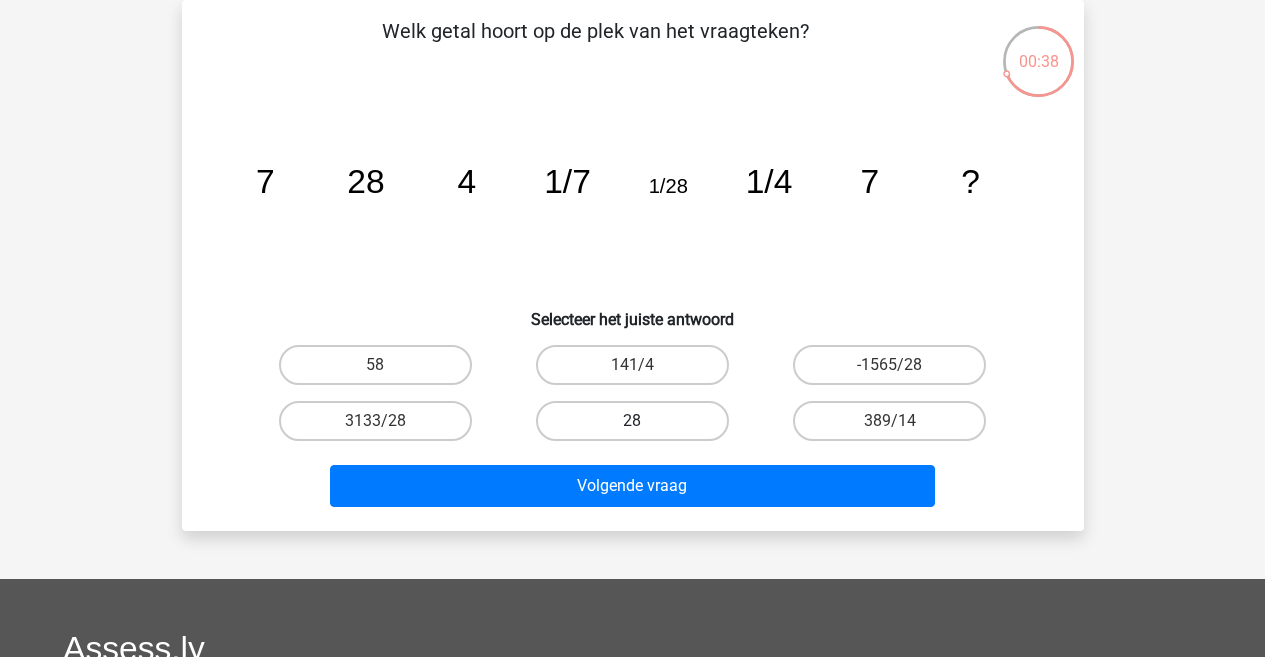 click on "28" at bounding box center [632, 421] 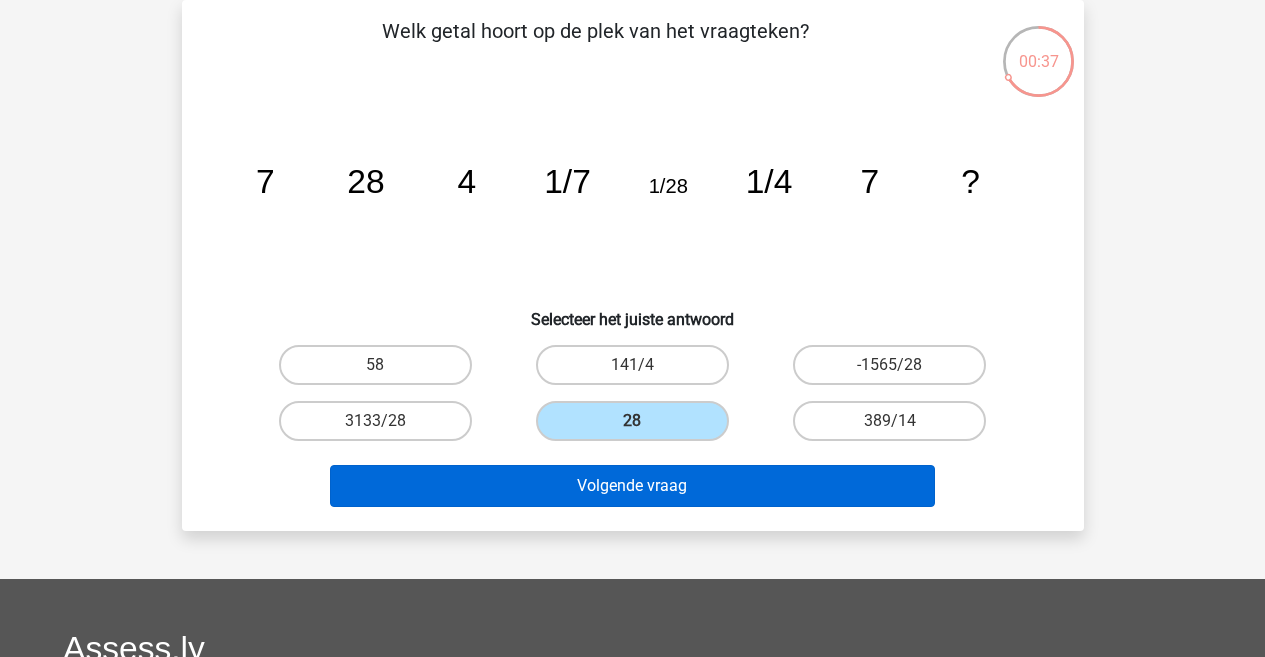 click on "Volgende vraag" at bounding box center (632, 486) 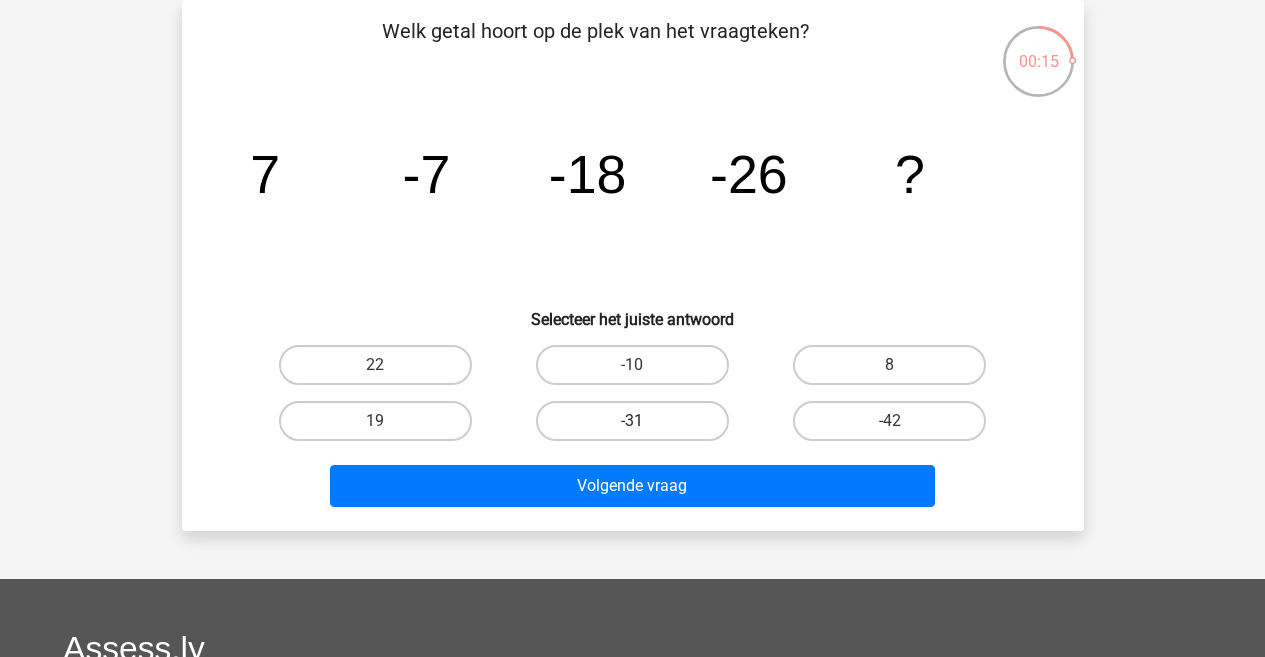 click on "-31" at bounding box center [632, 421] 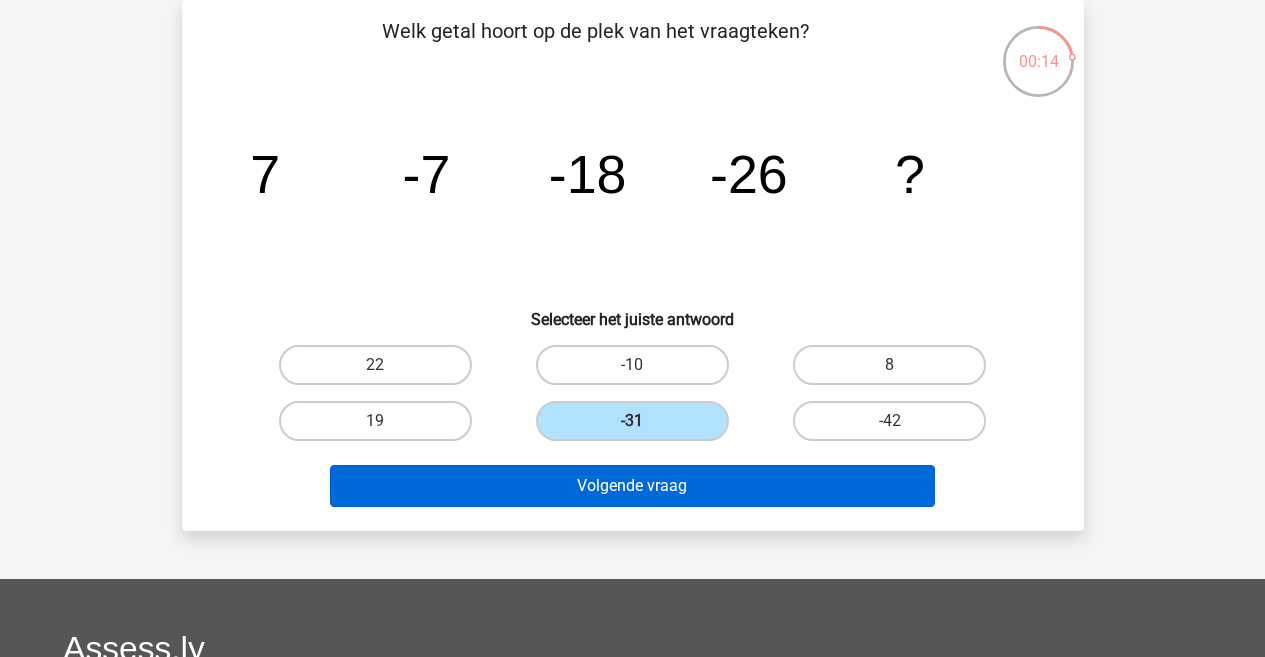 click on "Volgende vraag" at bounding box center [632, 486] 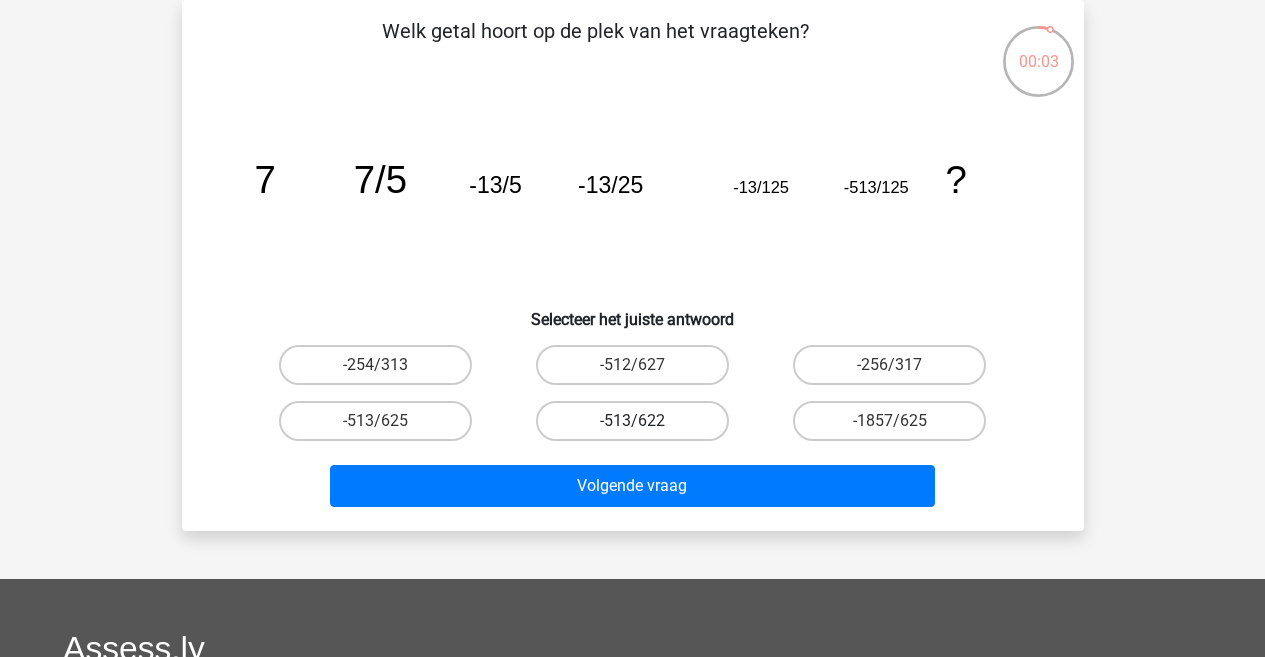 click on "-513/622" at bounding box center (632, 421) 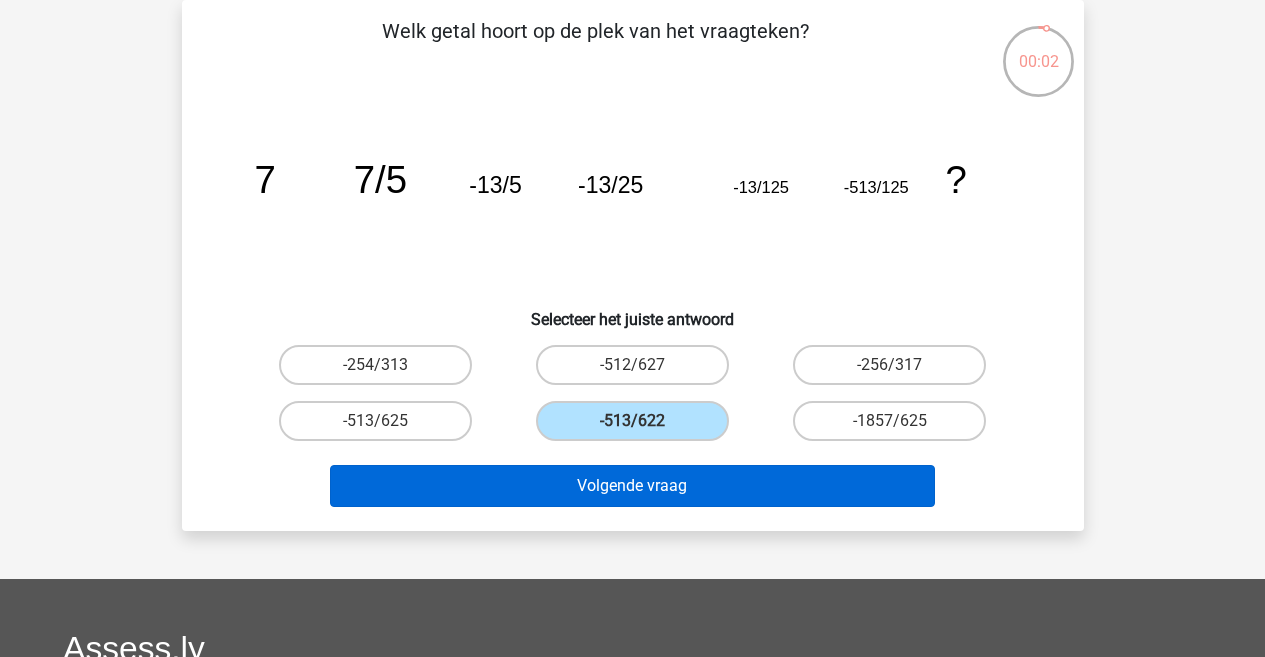 click on "Volgende vraag" at bounding box center [632, 486] 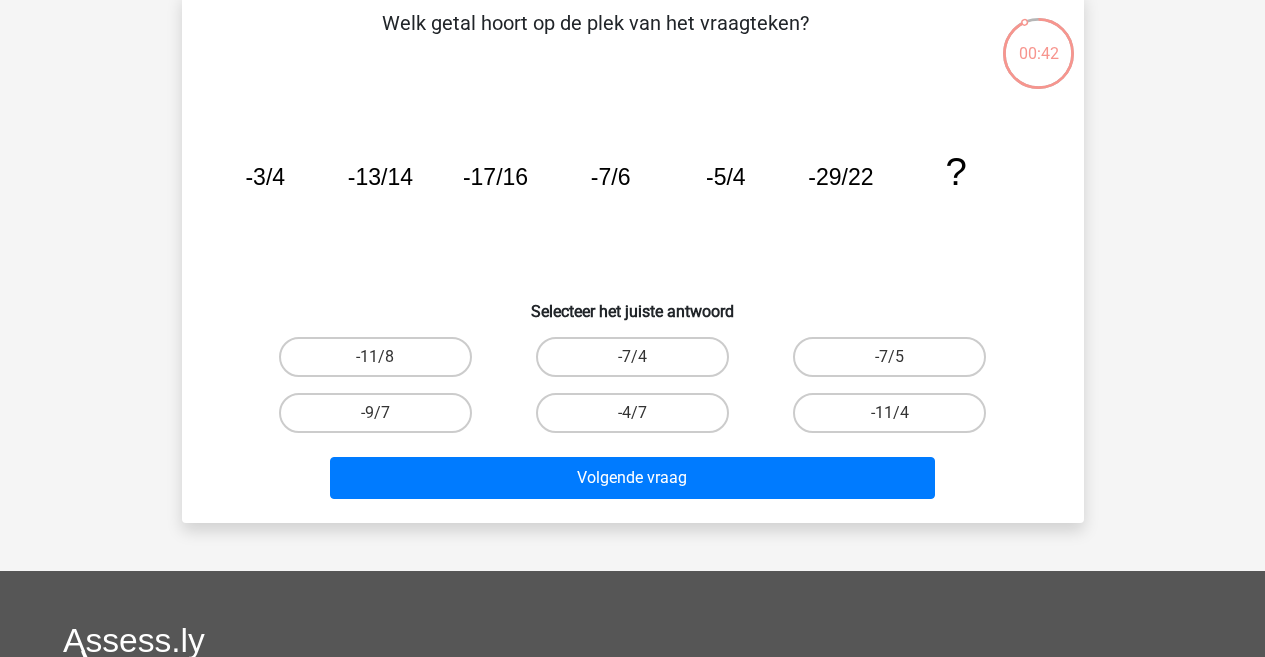 scroll, scrollTop: 96, scrollLeft: 0, axis: vertical 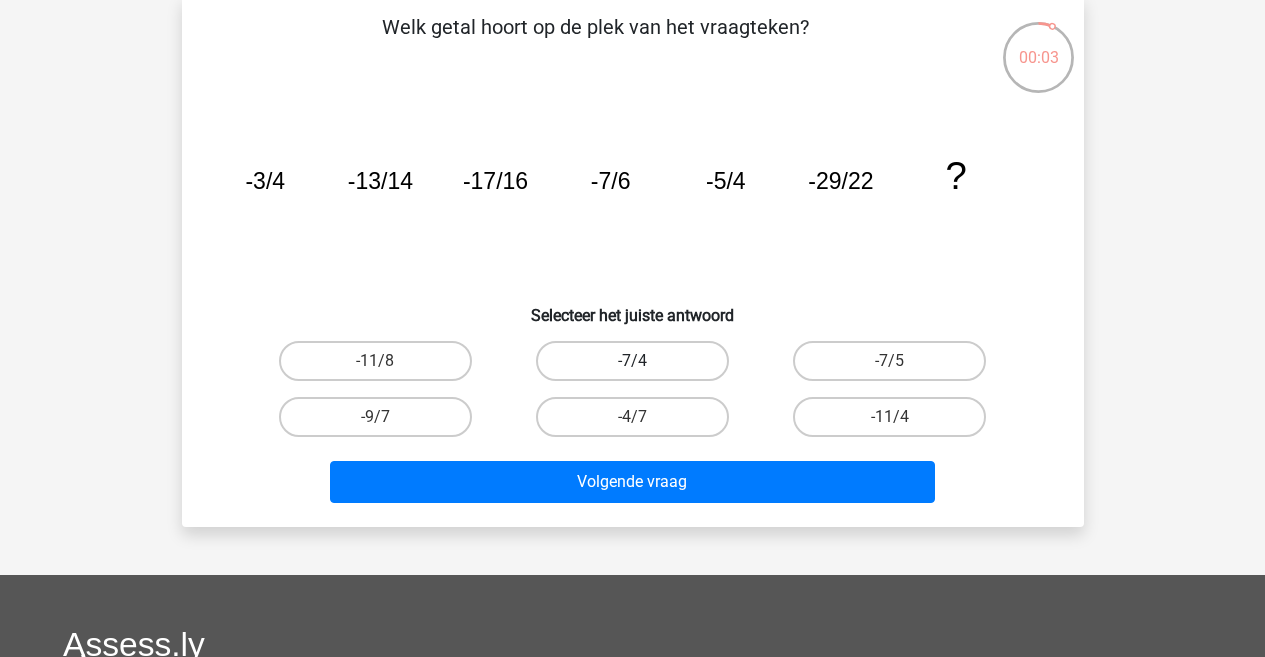 click on "-7/4" at bounding box center [632, 361] 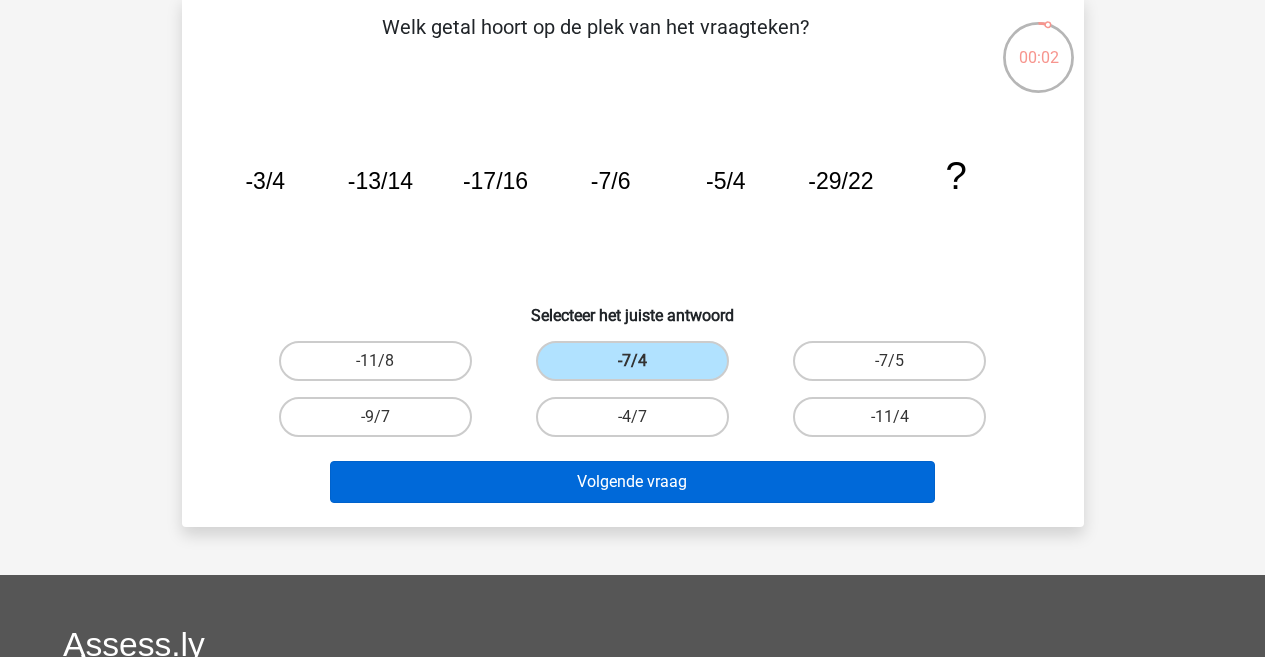 click on "Volgende vraag" at bounding box center (632, 482) 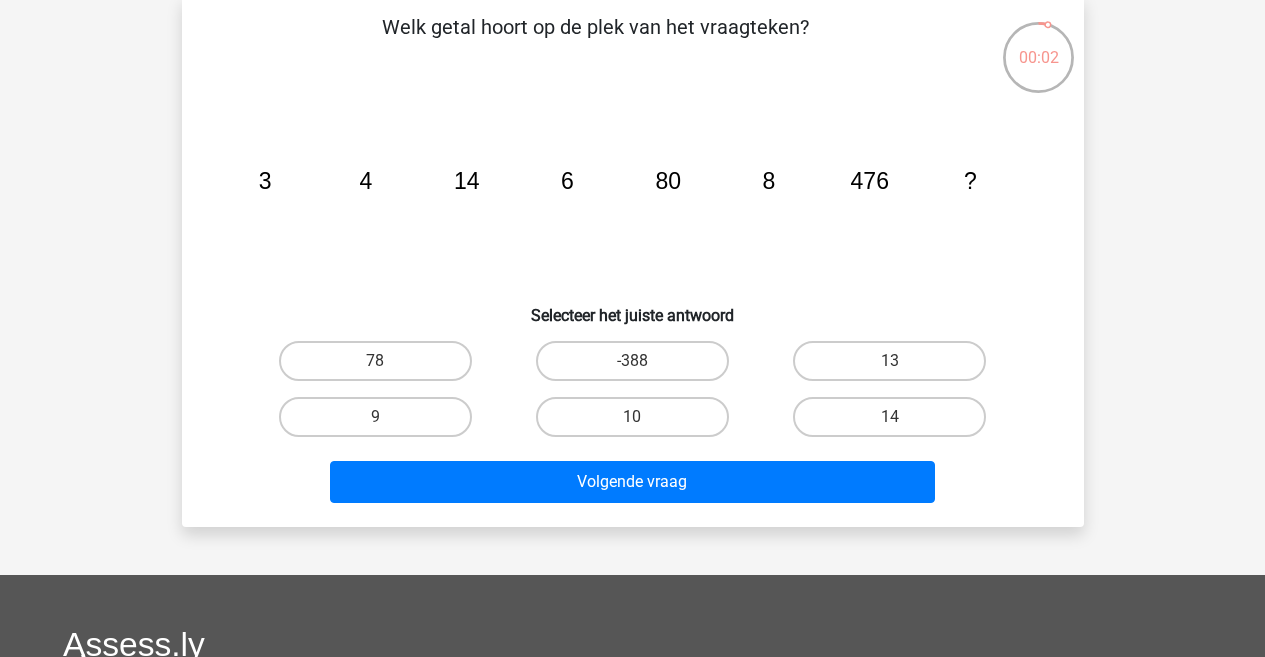 scroll, scrollTop: 92, scrollLeft: 0, axis: vertical 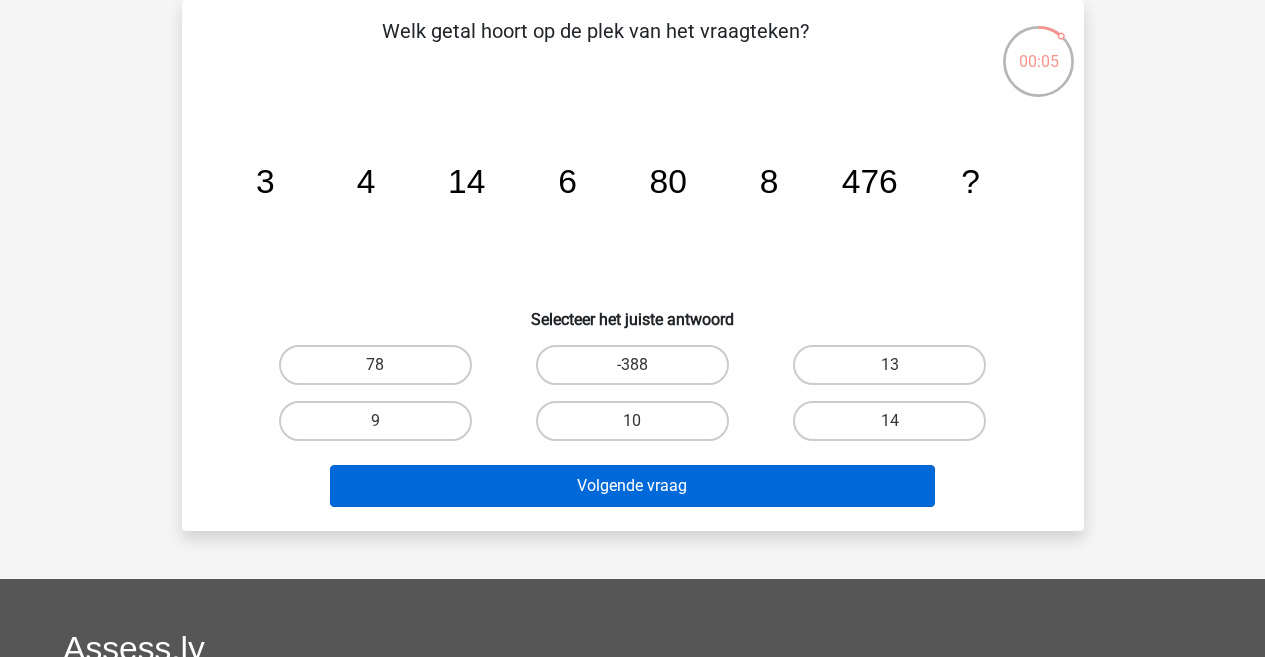 click on "Volgende vraag" at bounding box center [632, 486] 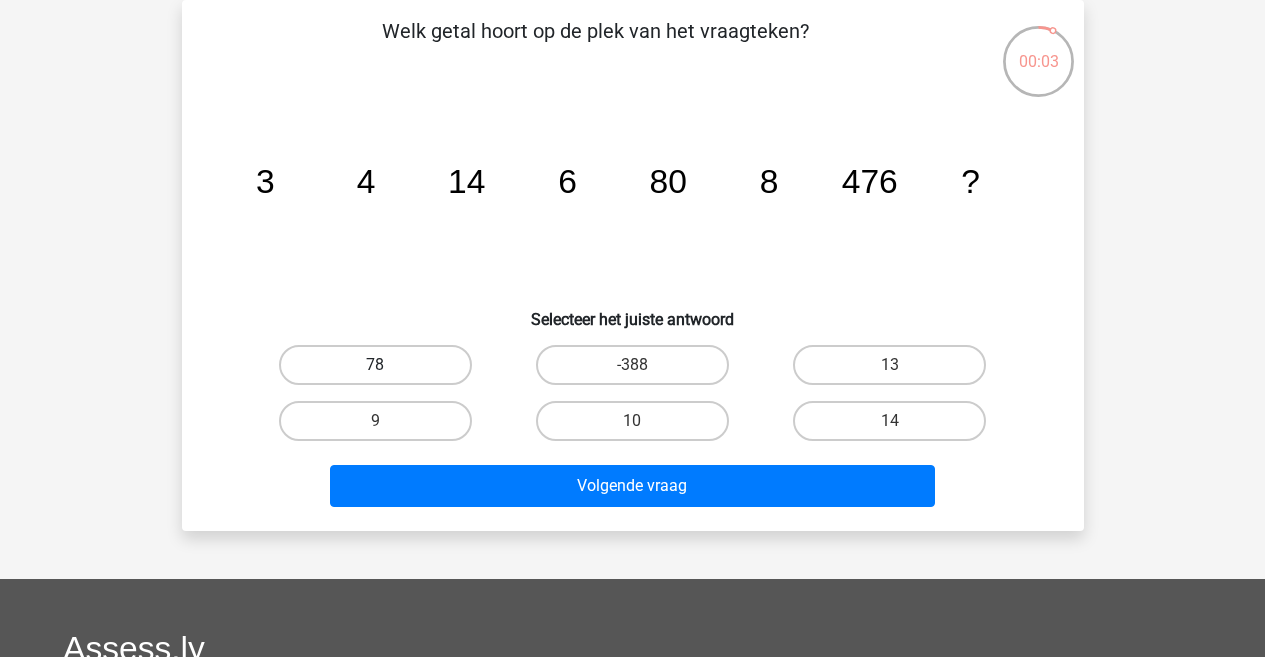 click on "78" at bounding box center (375, 365) 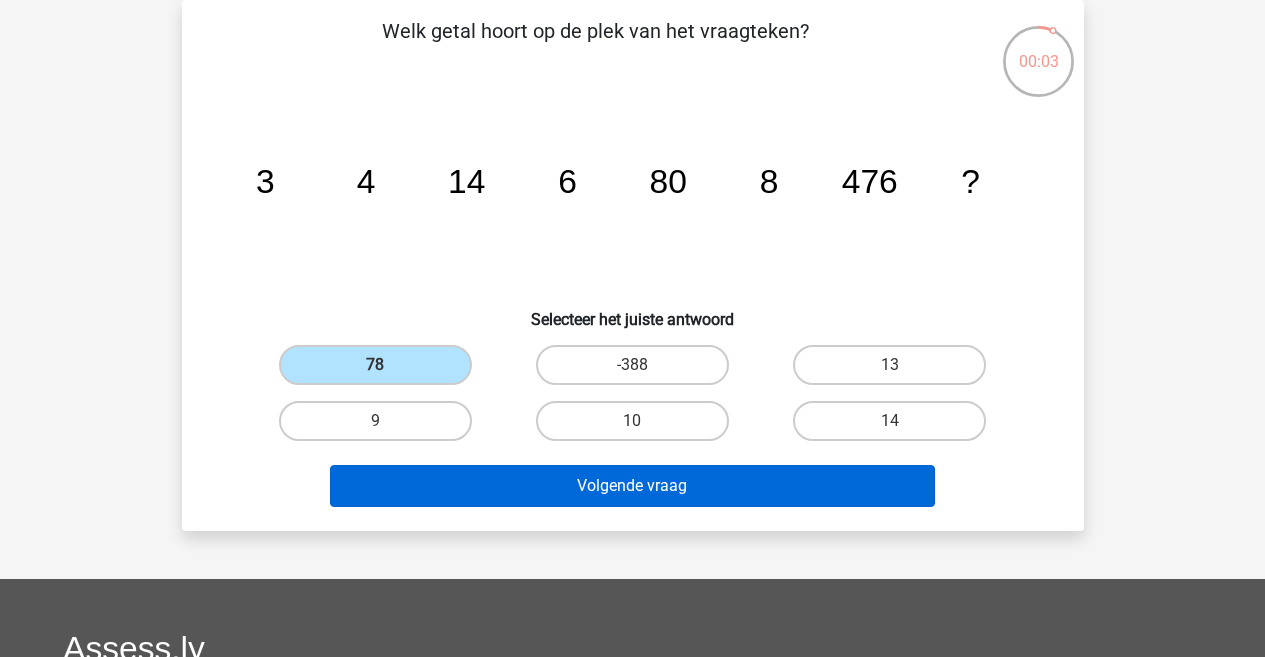 click on "Volgende vraag" at bounding box center (632, 486) 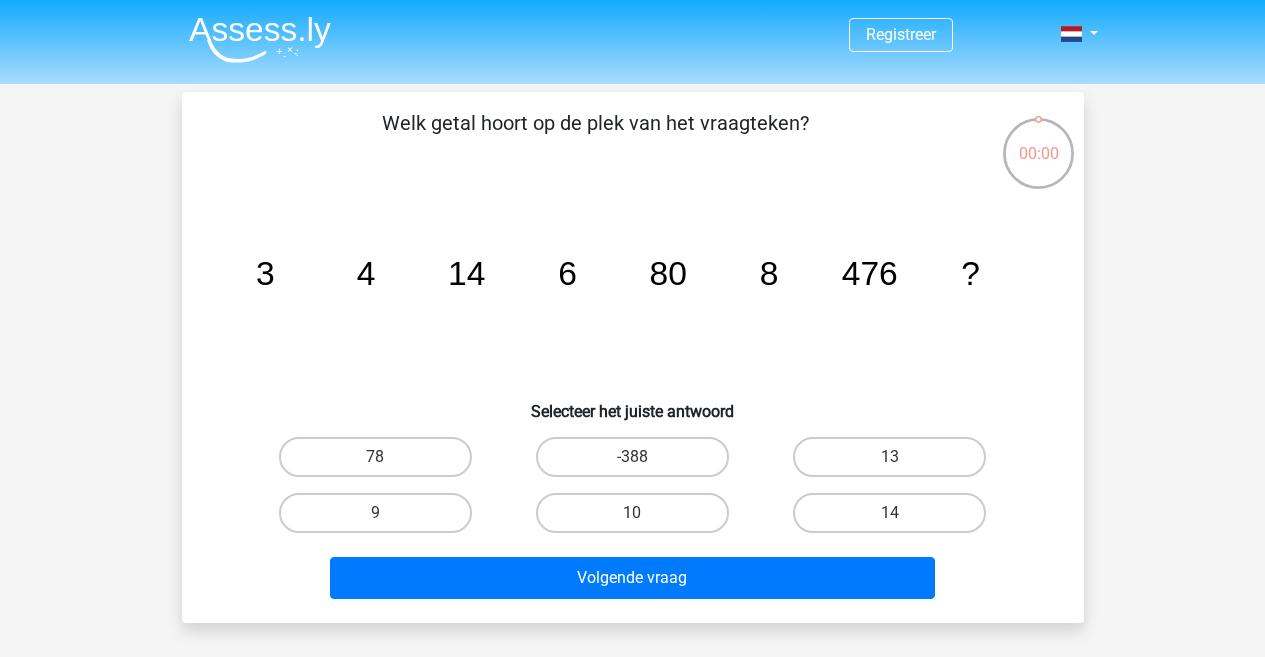scroll, scrollTop: 132, scrollLeft: 0, axis: vertical 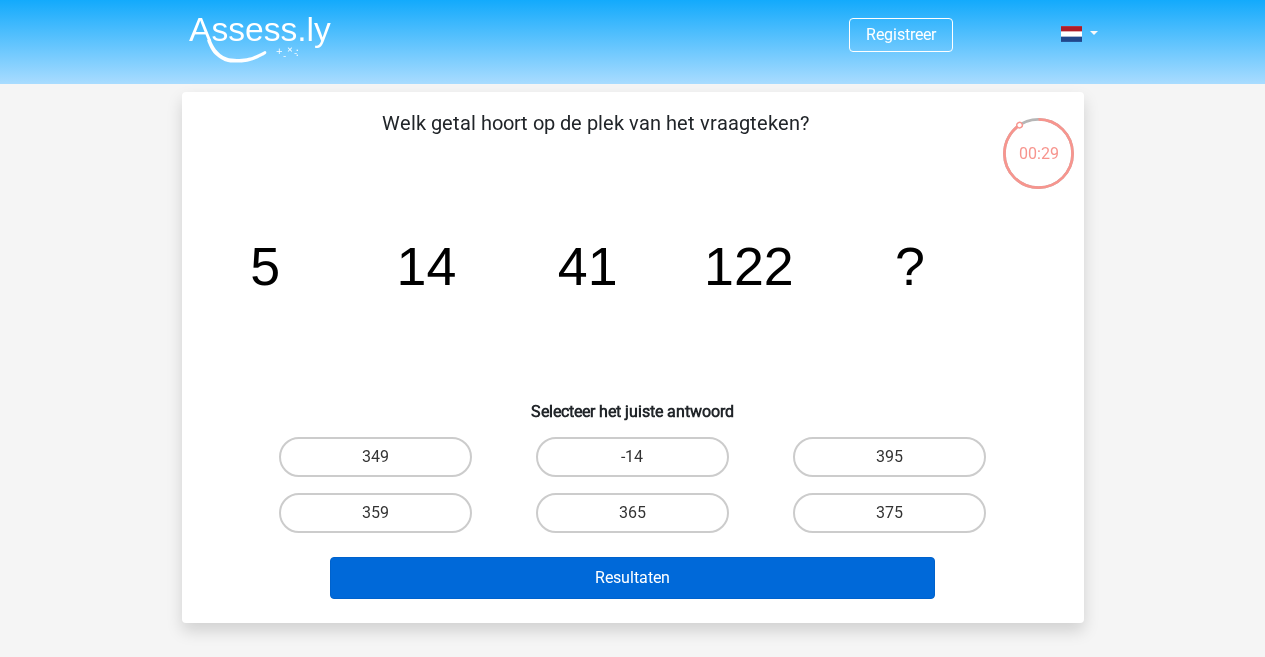 click on "Resultaten" at bounding box center (632, 578) 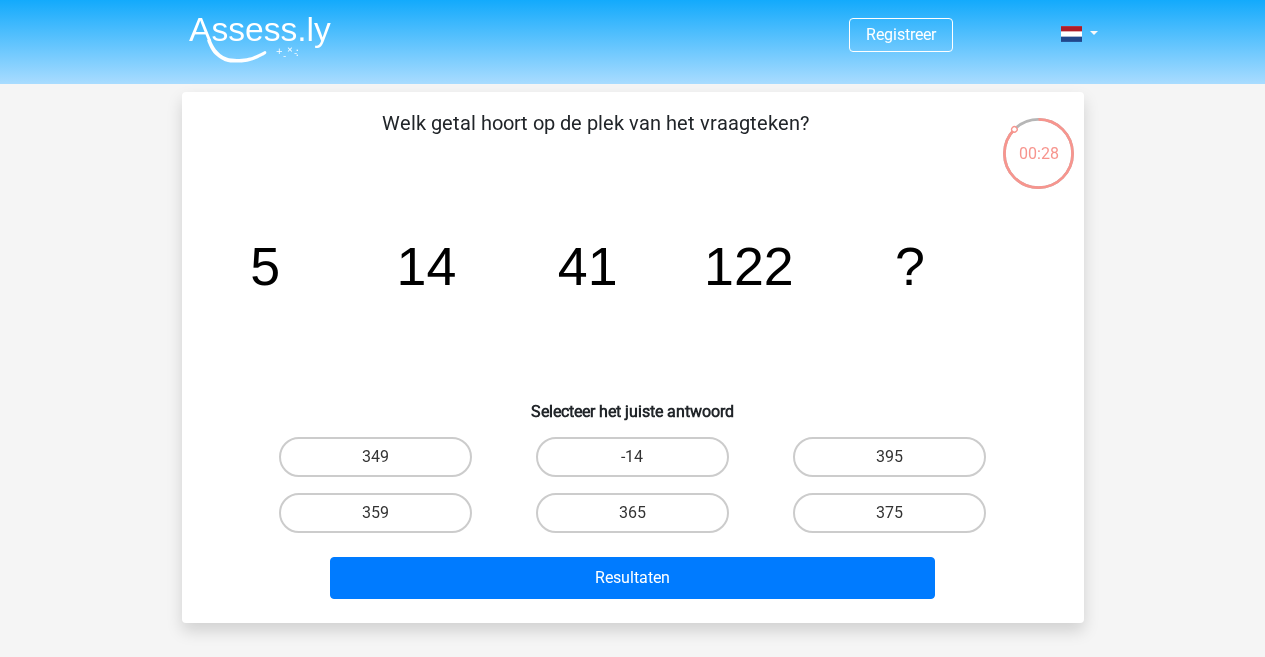 click on "359" at bounding box center (375, 513) 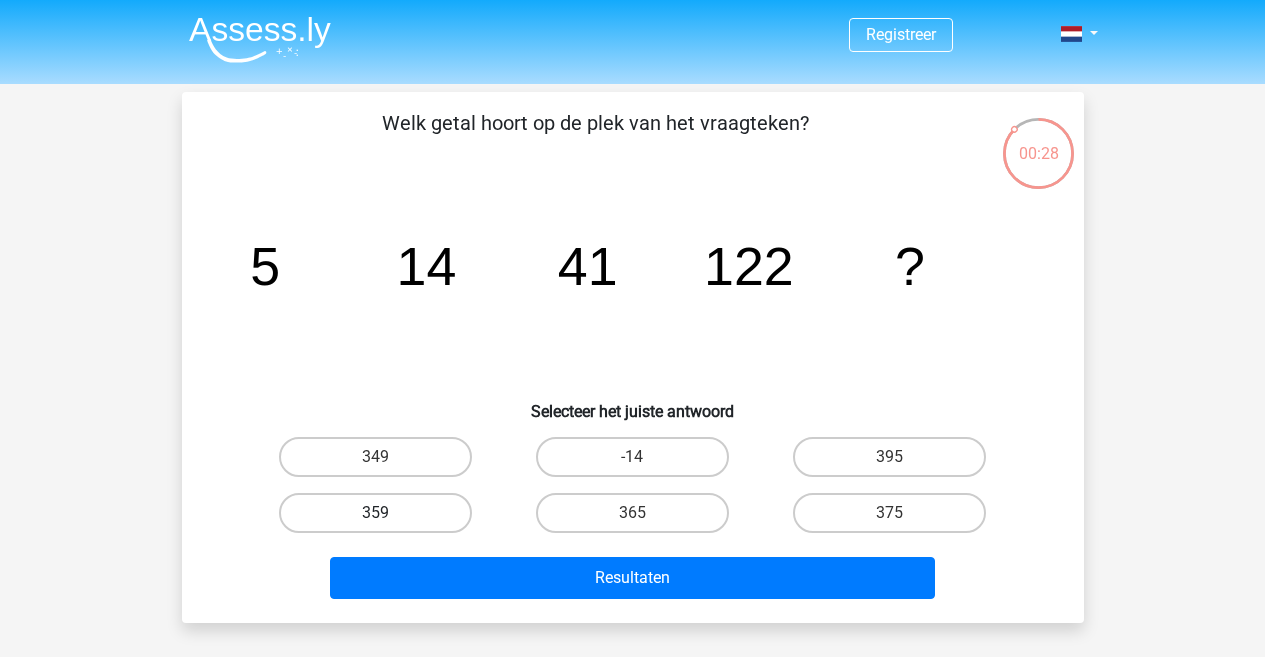 click on "359" at bounding box center [375, 513] 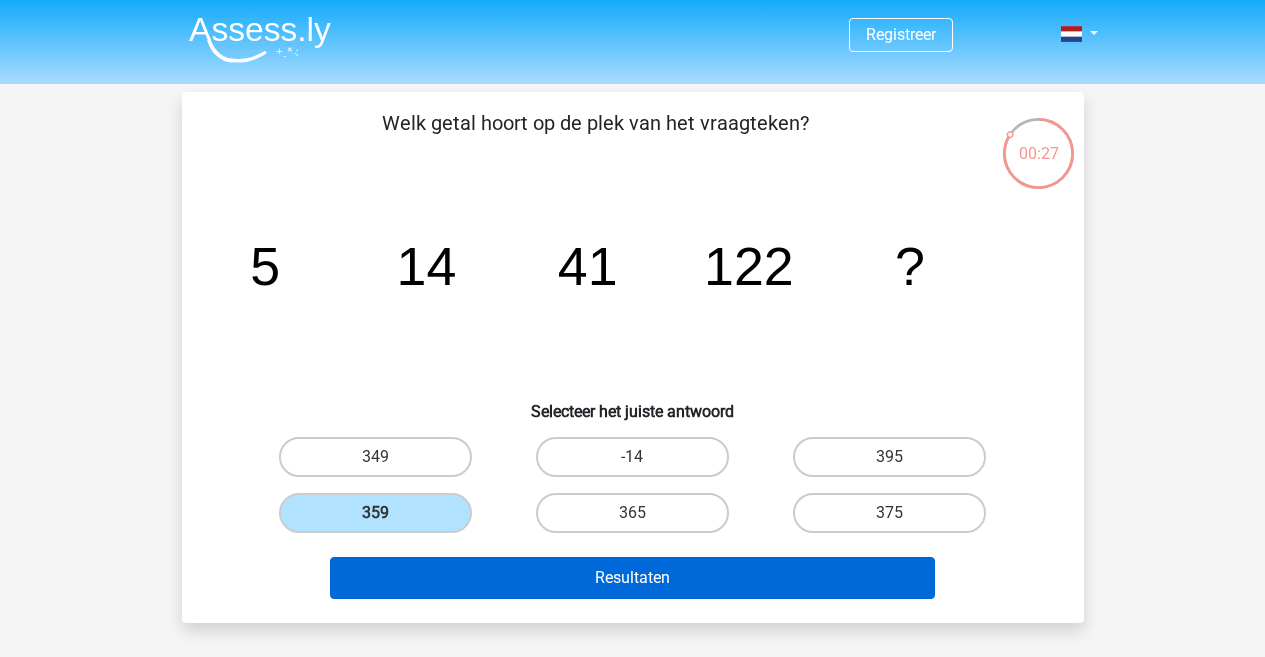 click on "Resultaten" at bounding box center [632, 578] 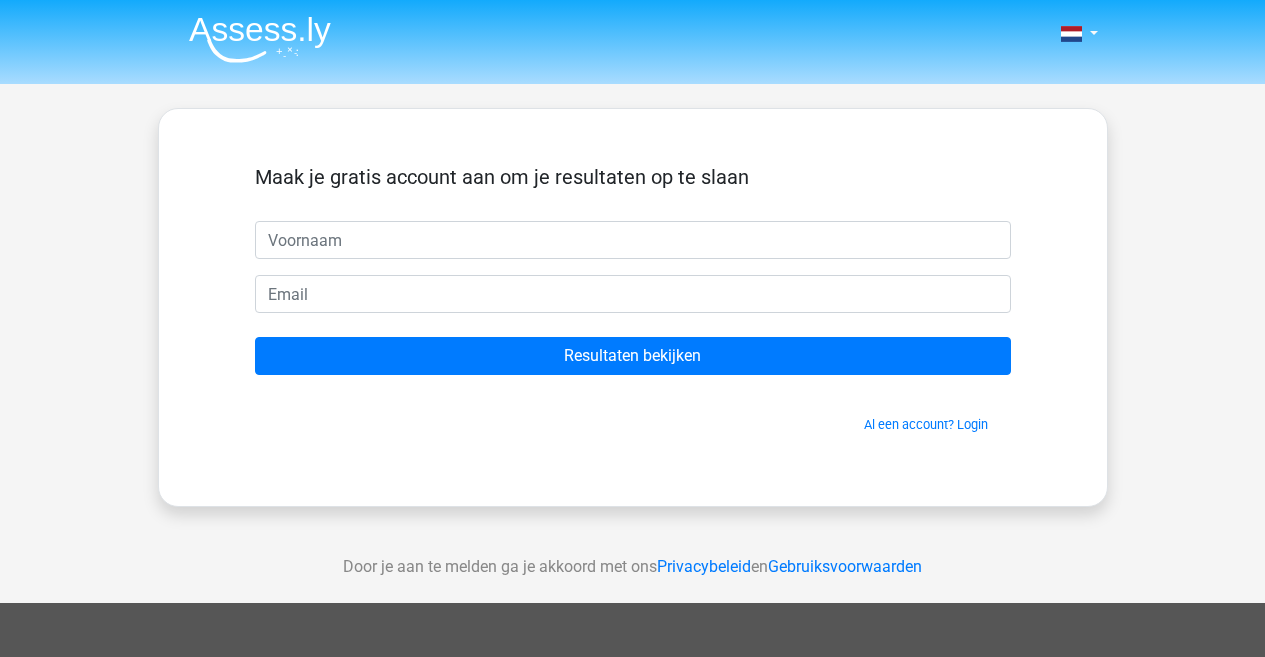 scroll, scrollTop: 0, scrollLeft: 0, axis: both 